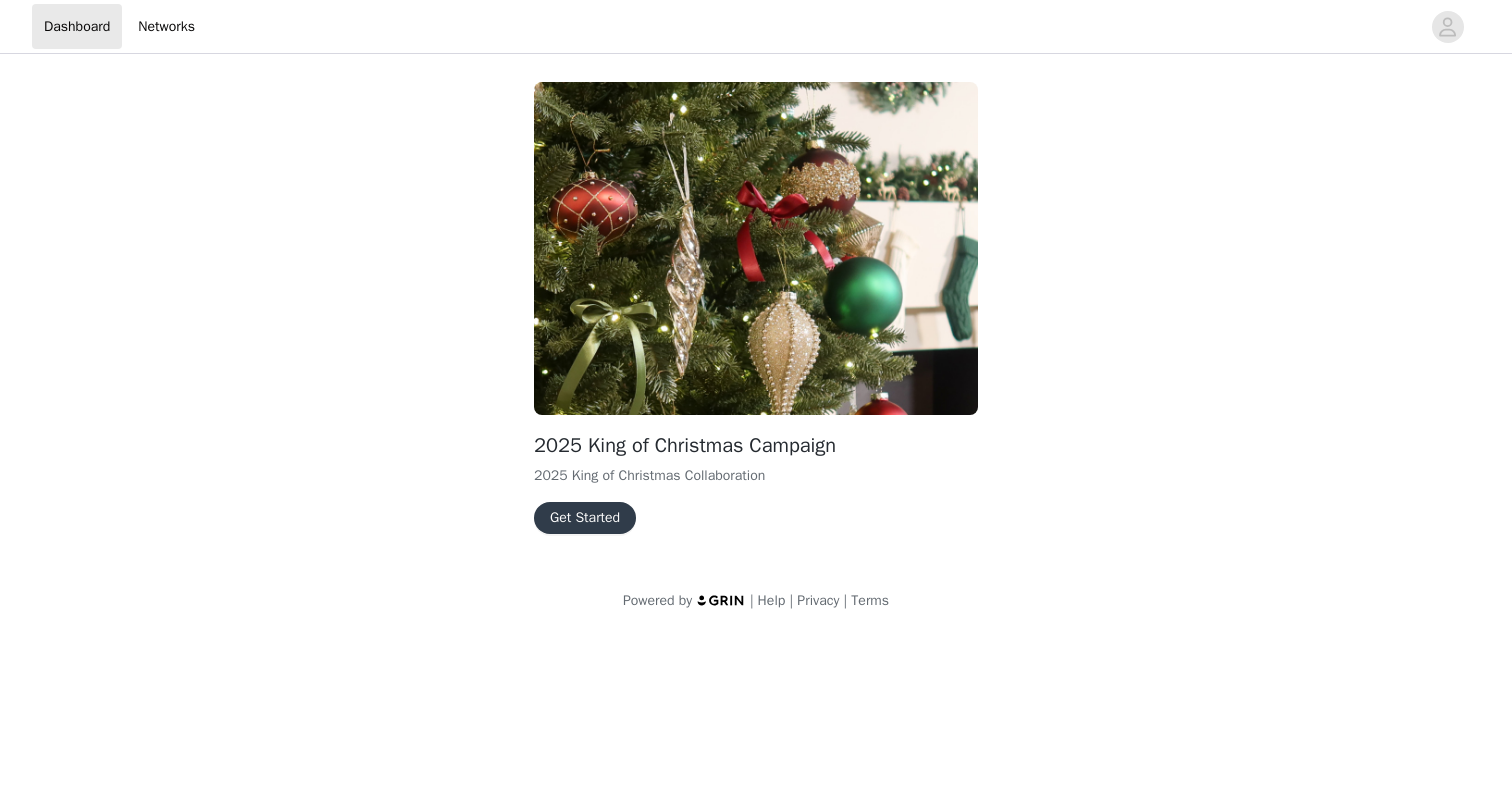 scroll, scrollTop: 0, scrollLeft: 0, axis: both 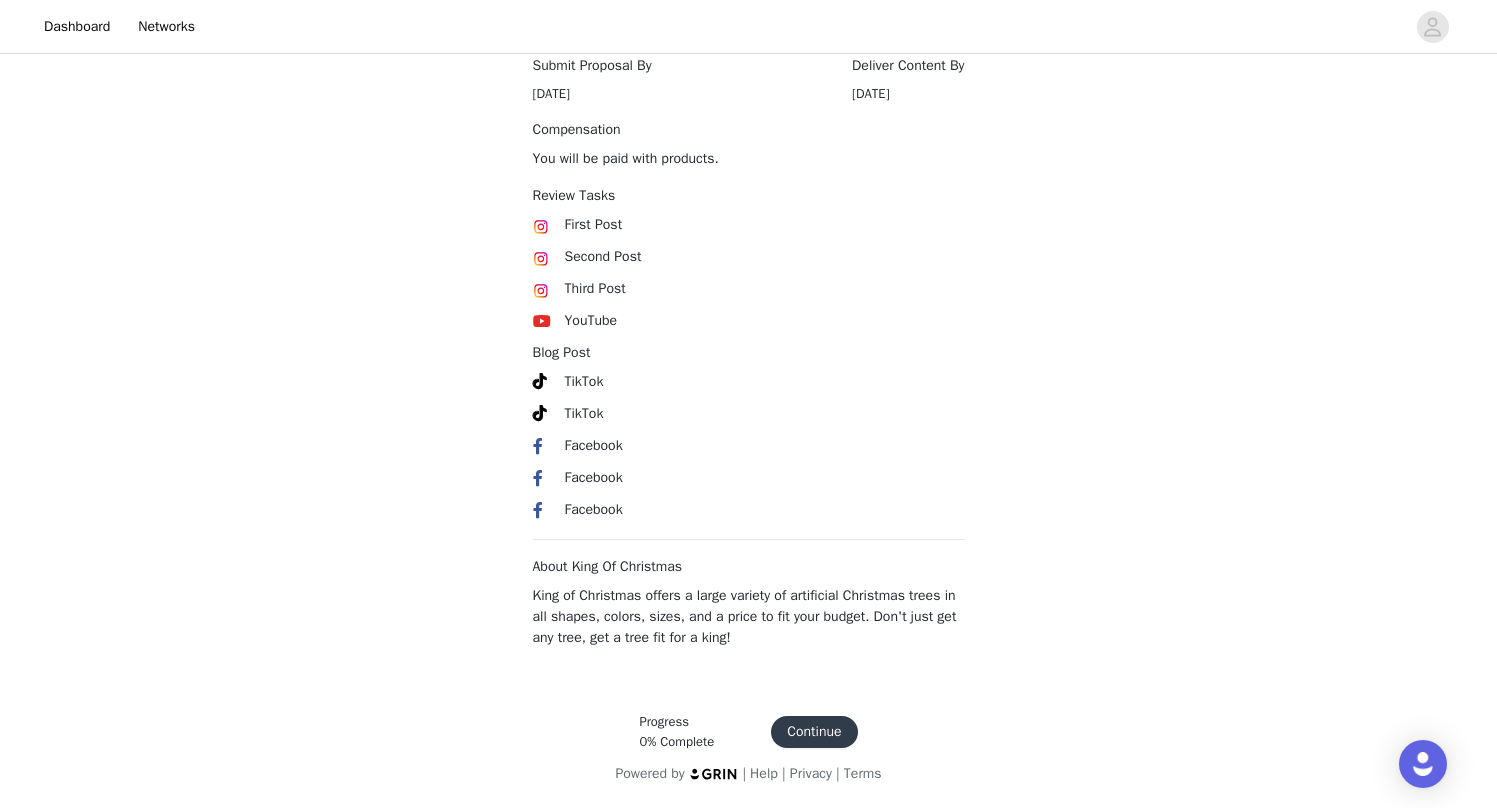 click on "Continue" at bounding box center [814, 732] 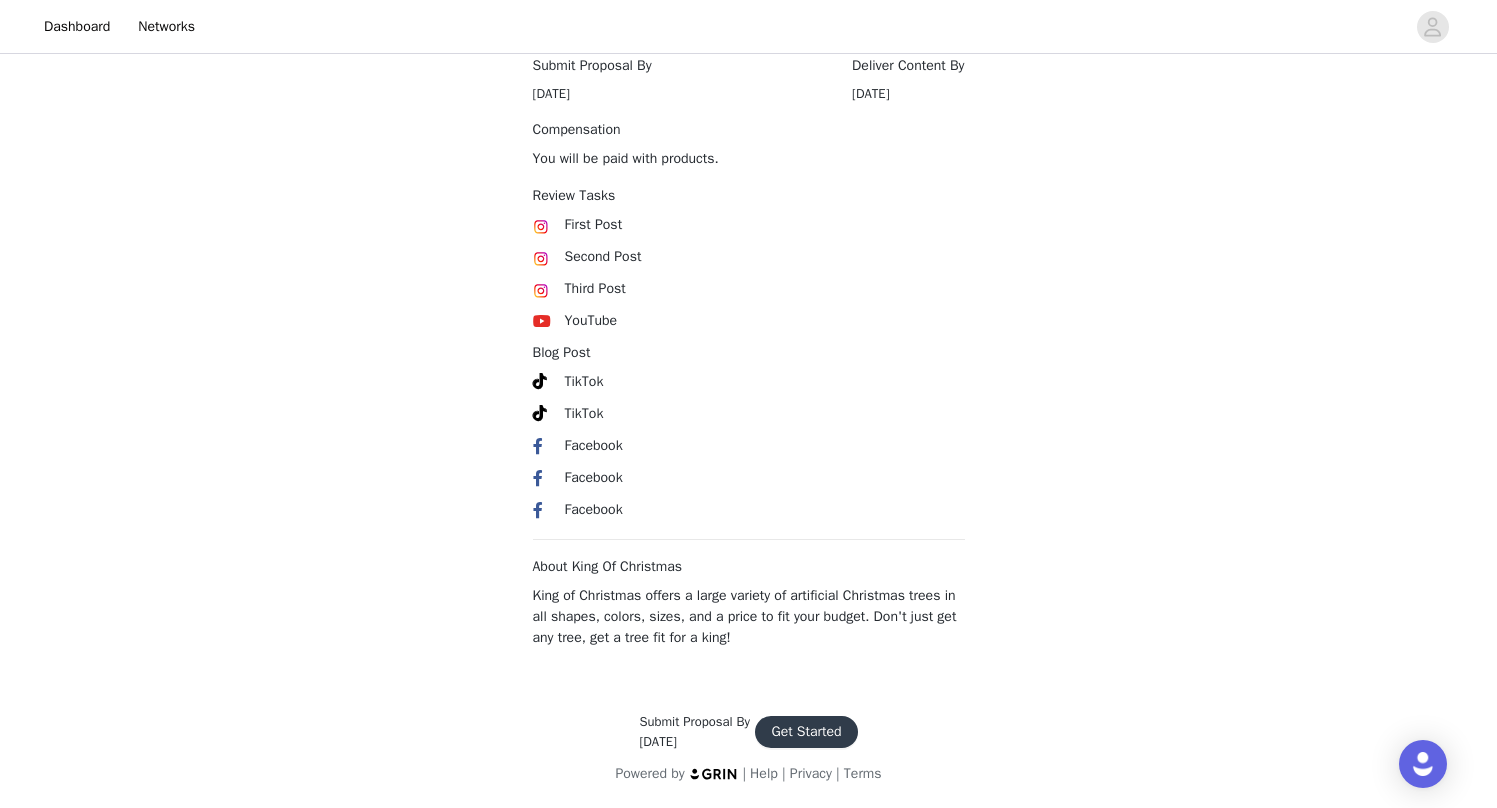 scroll, scrollTop: 1056, scrollLeft: 0, axis: vertical 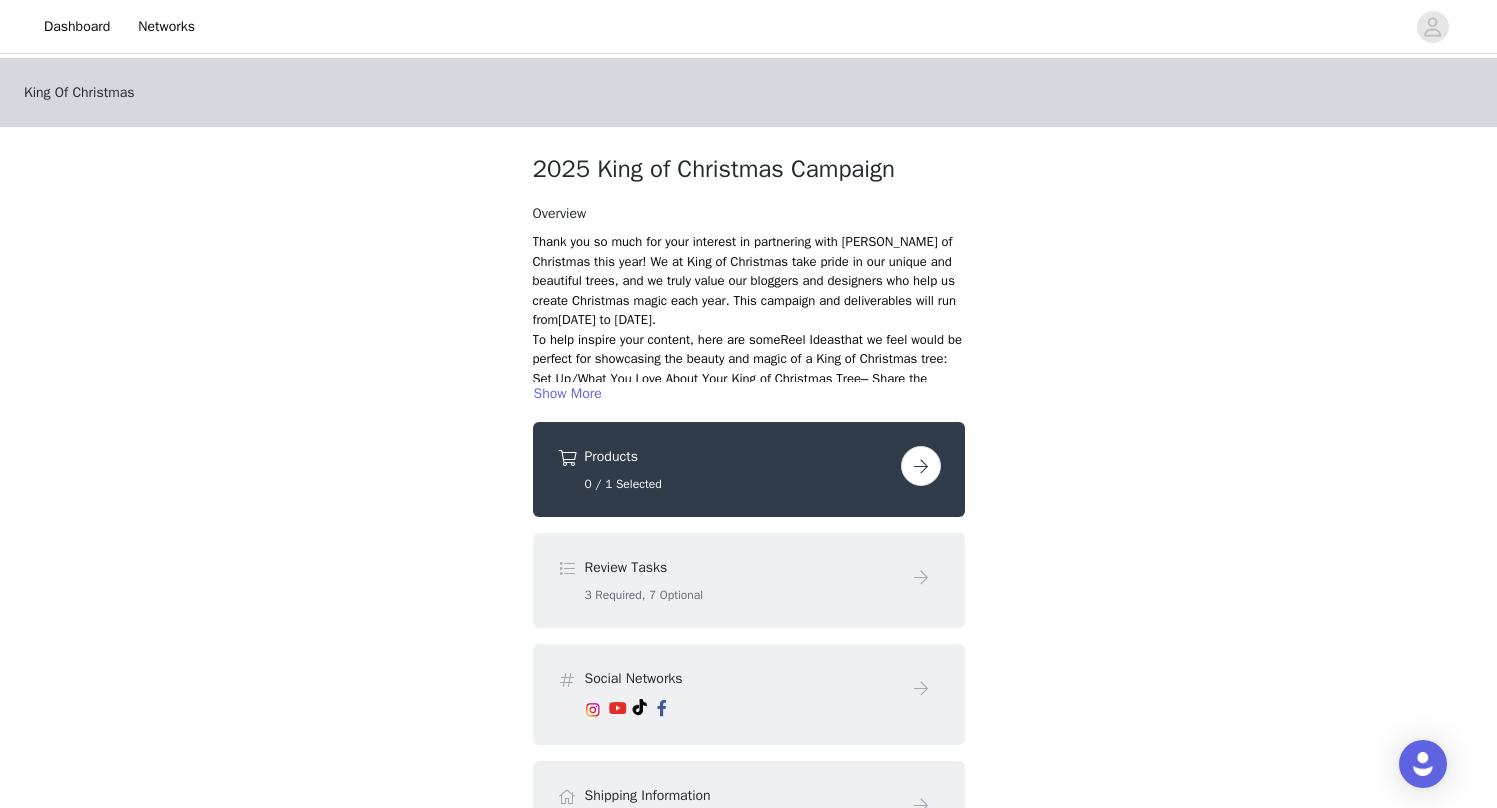 click at bounding box center (921, 466) 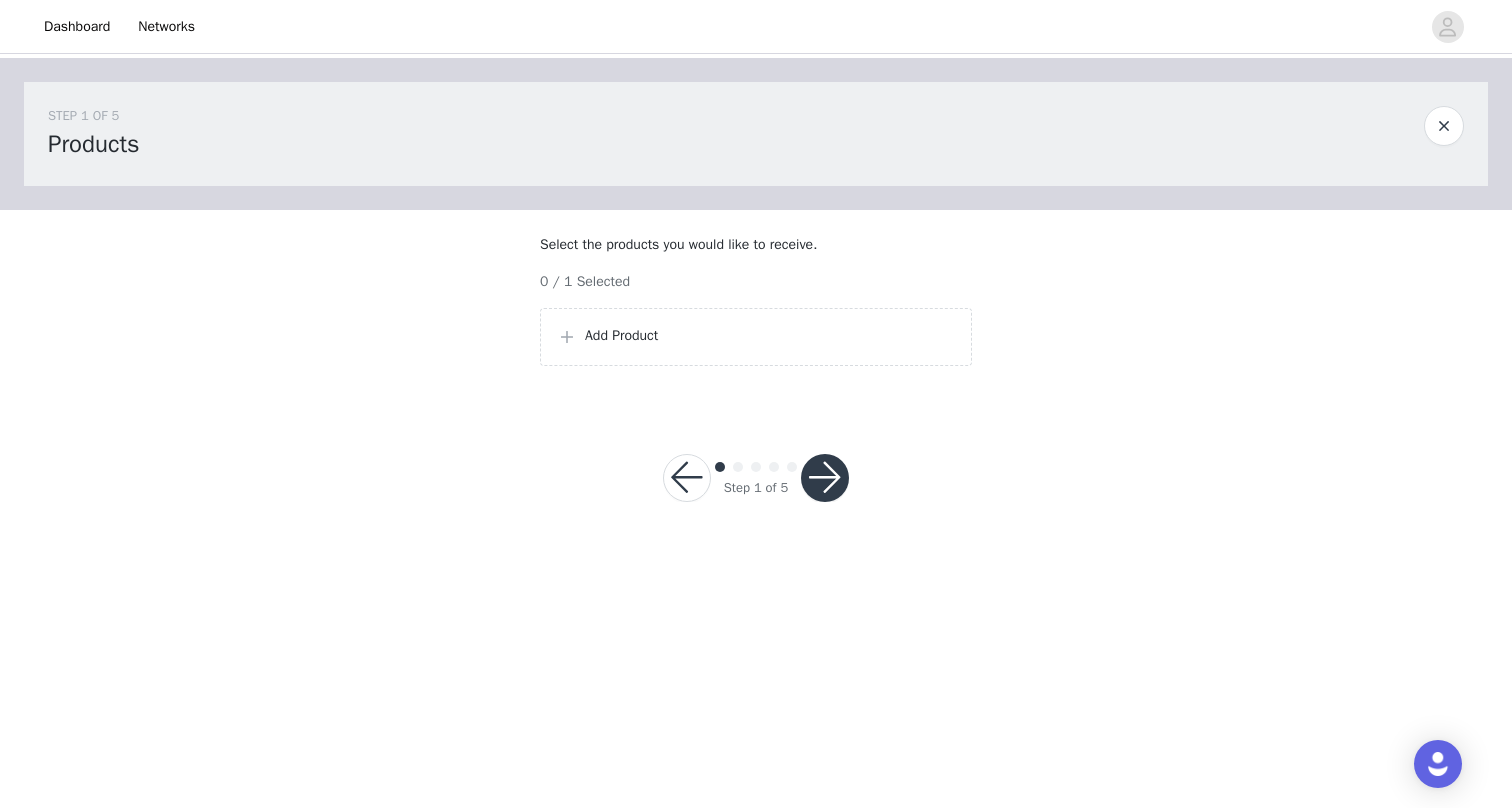click on "Add Product" at bounding box center [756, 337] 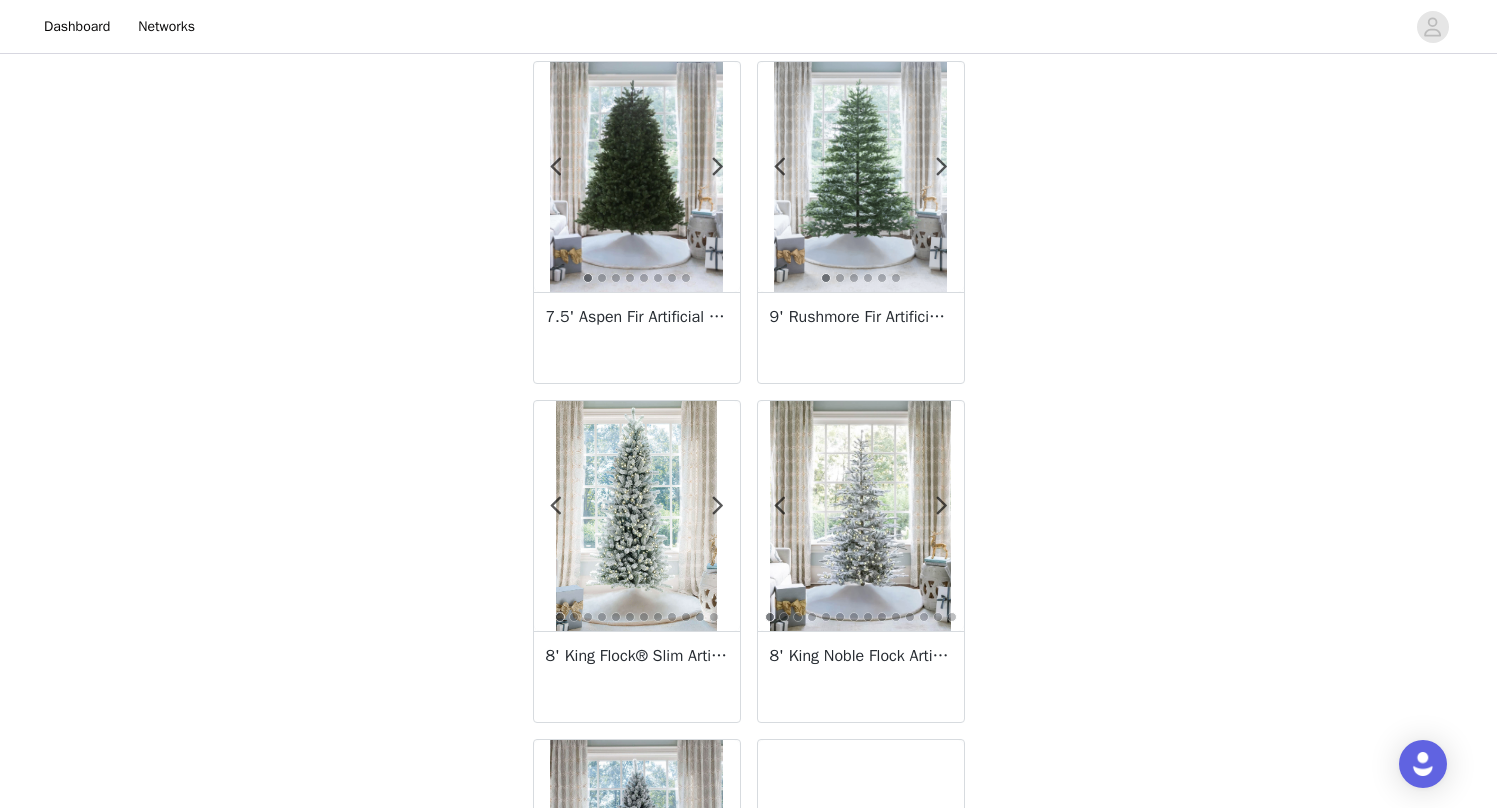 scroll, scrollTop: 404, scrollLeft: 0, axis: vertical 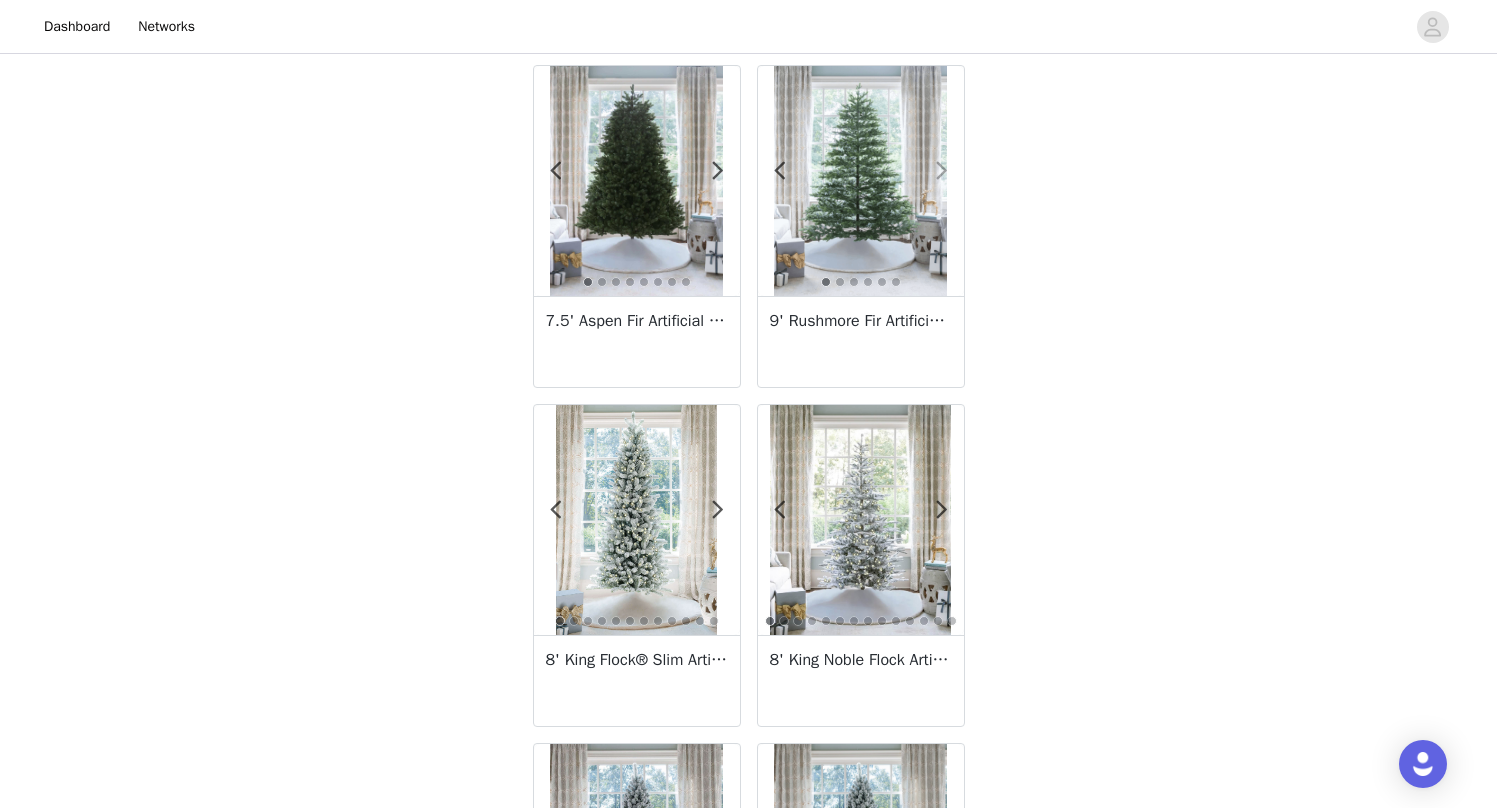 click at bounding box center [942, 171] 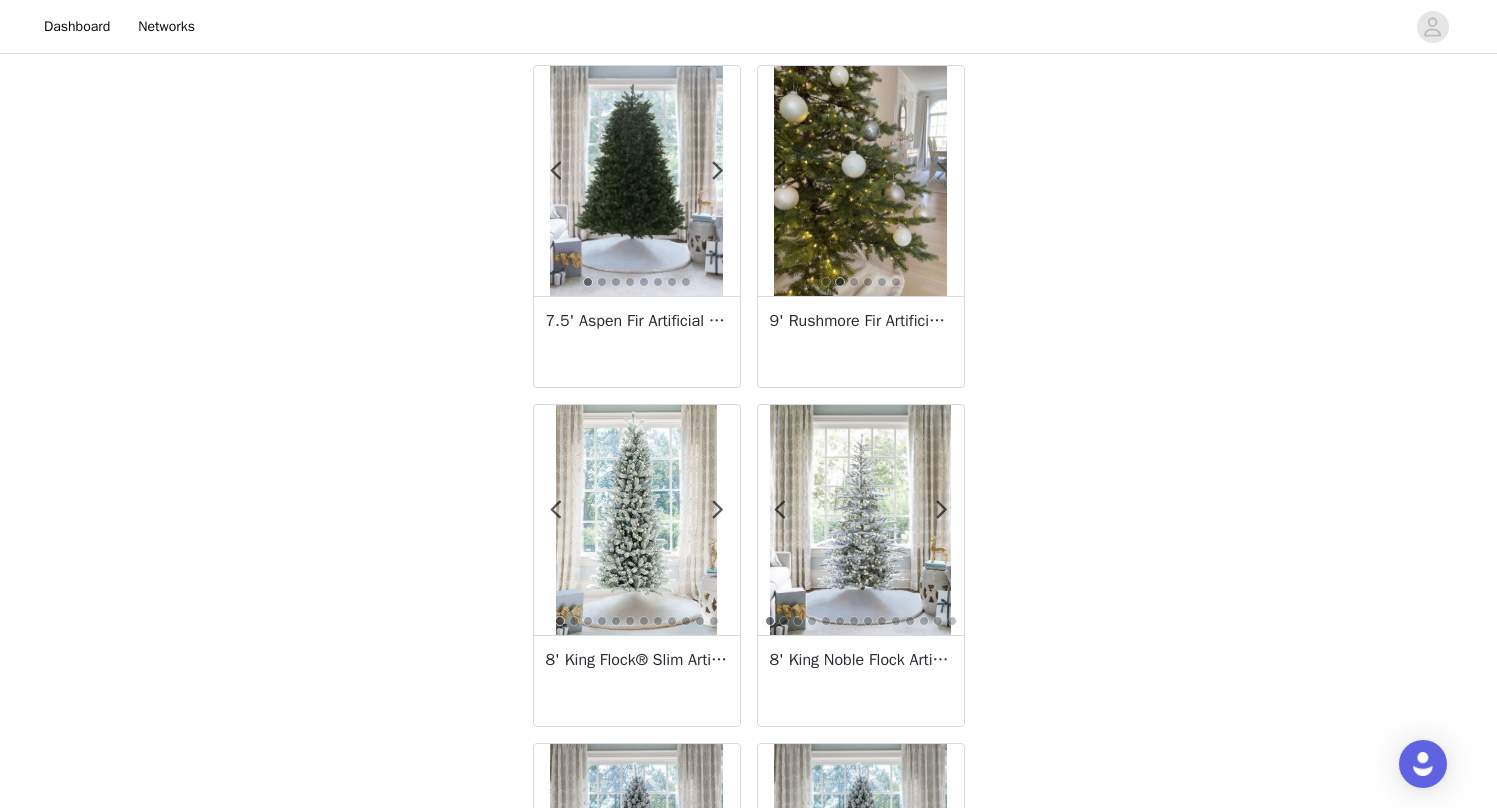 click at bounding box center (942, 171) 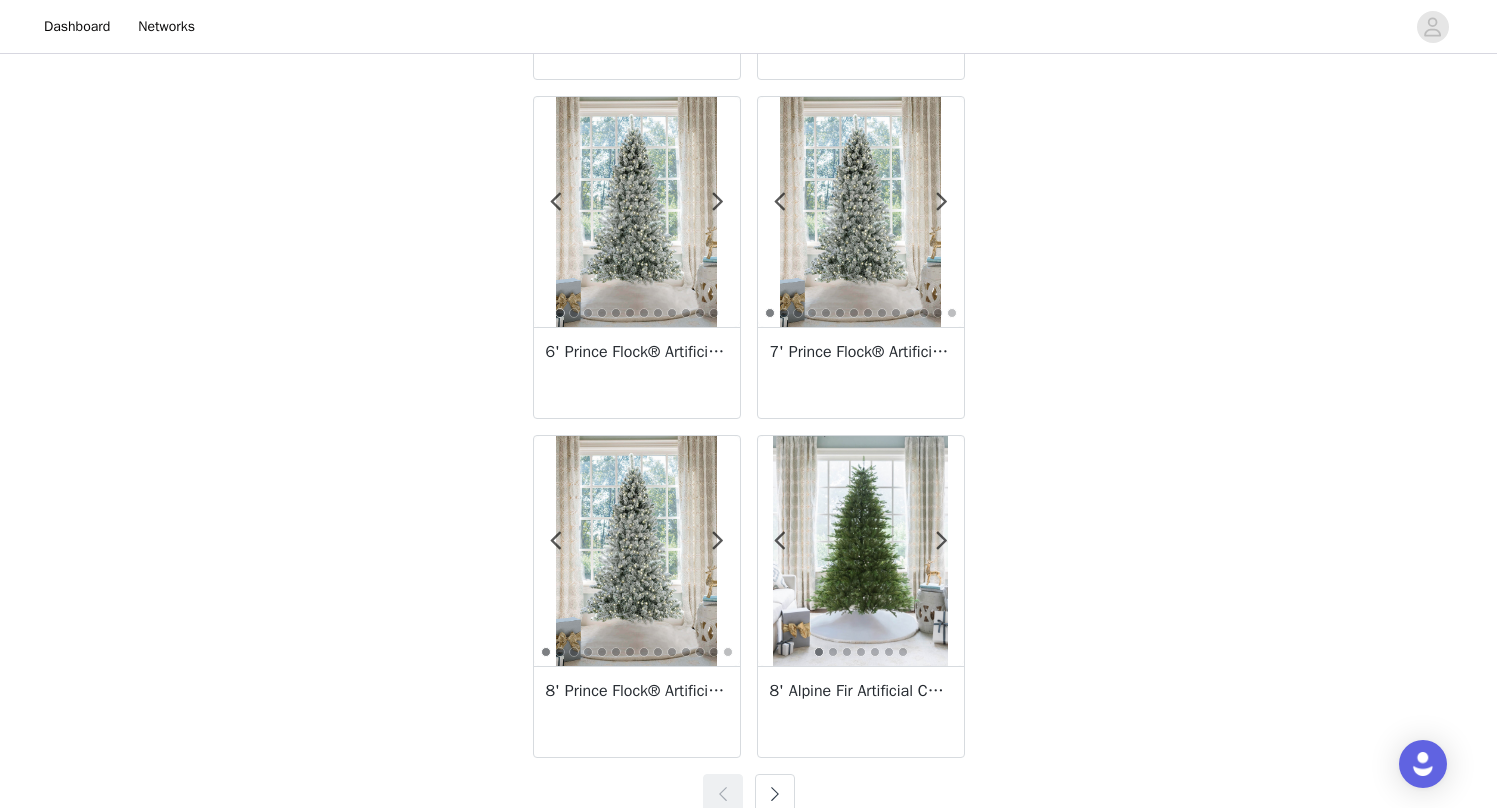 scroll, scrollTop: 3454, scrollLeft: 0, axis: vertical 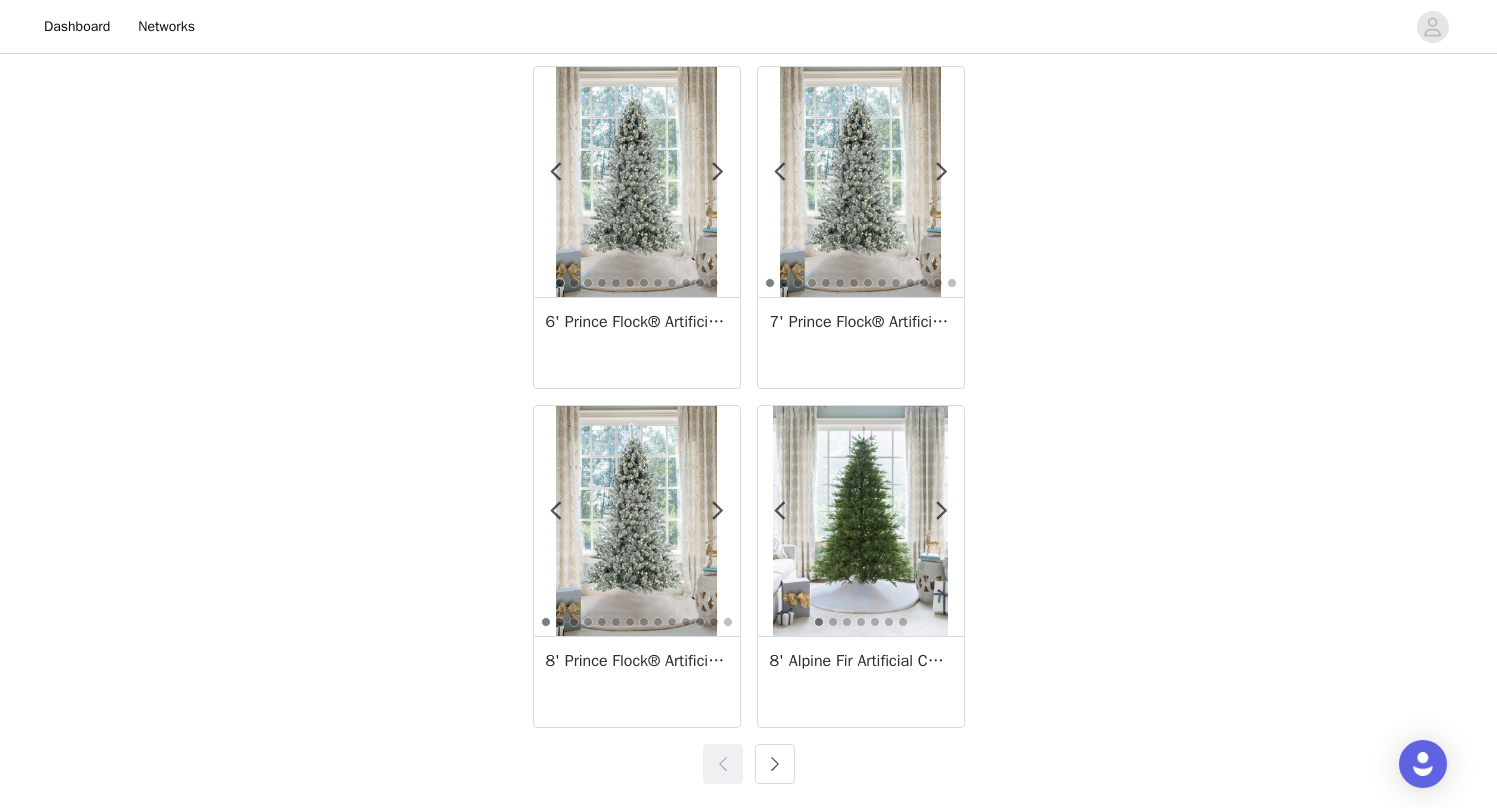 click at bounding box center (775, 764) 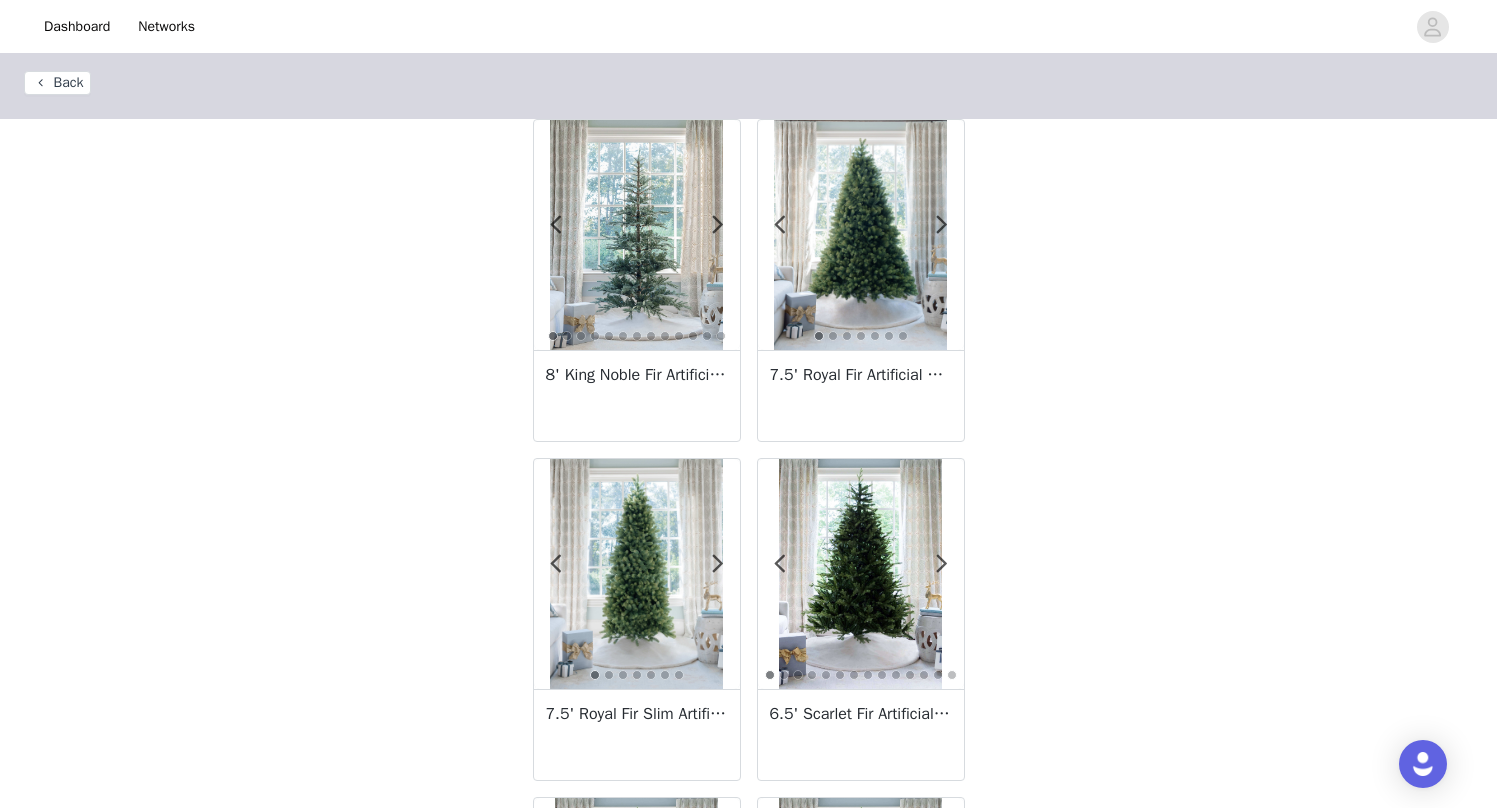 scroll, scrollTop: 0, scrollLeft: 0, axis: both 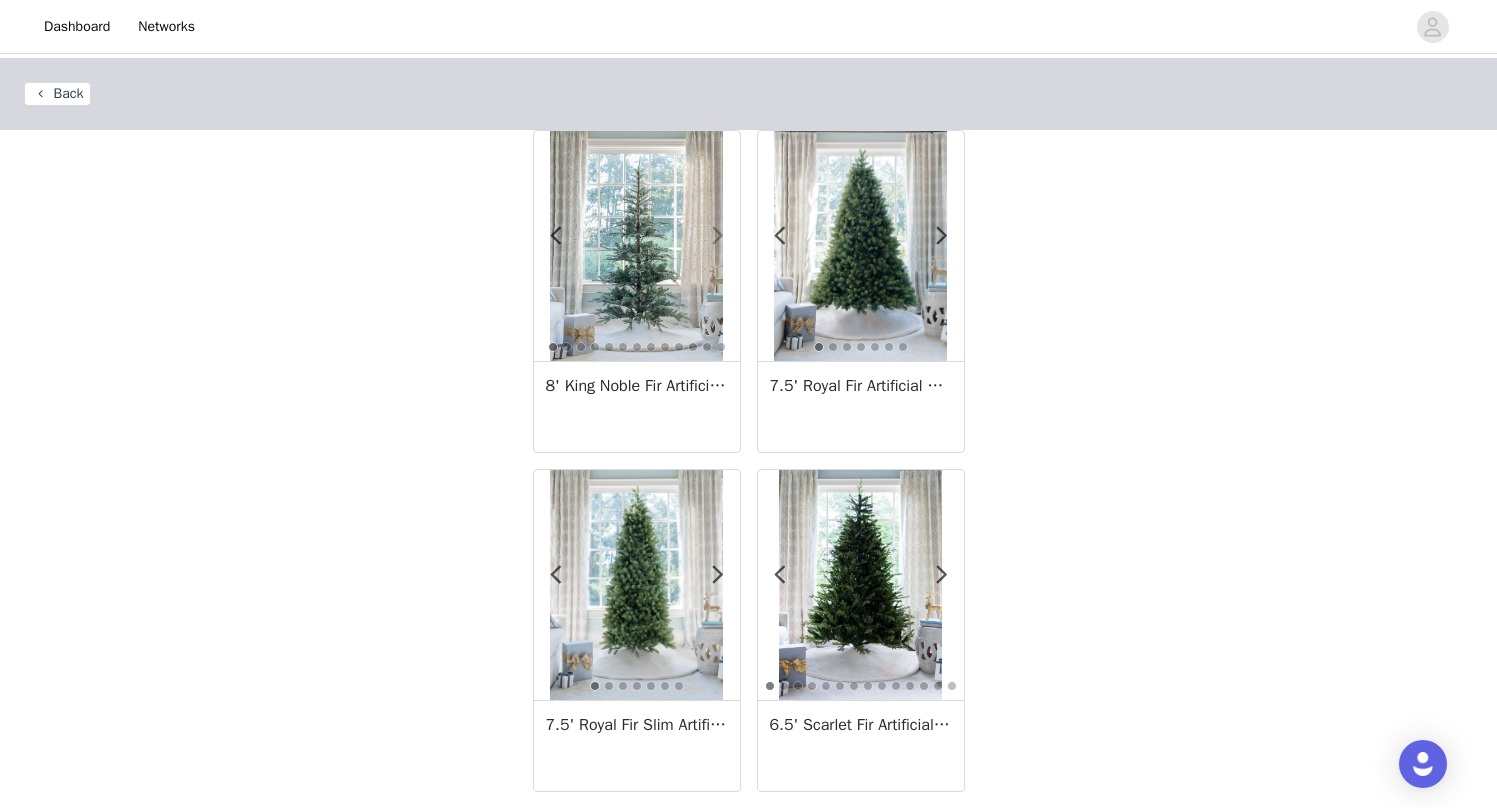 click at bounding box center (718, 236) 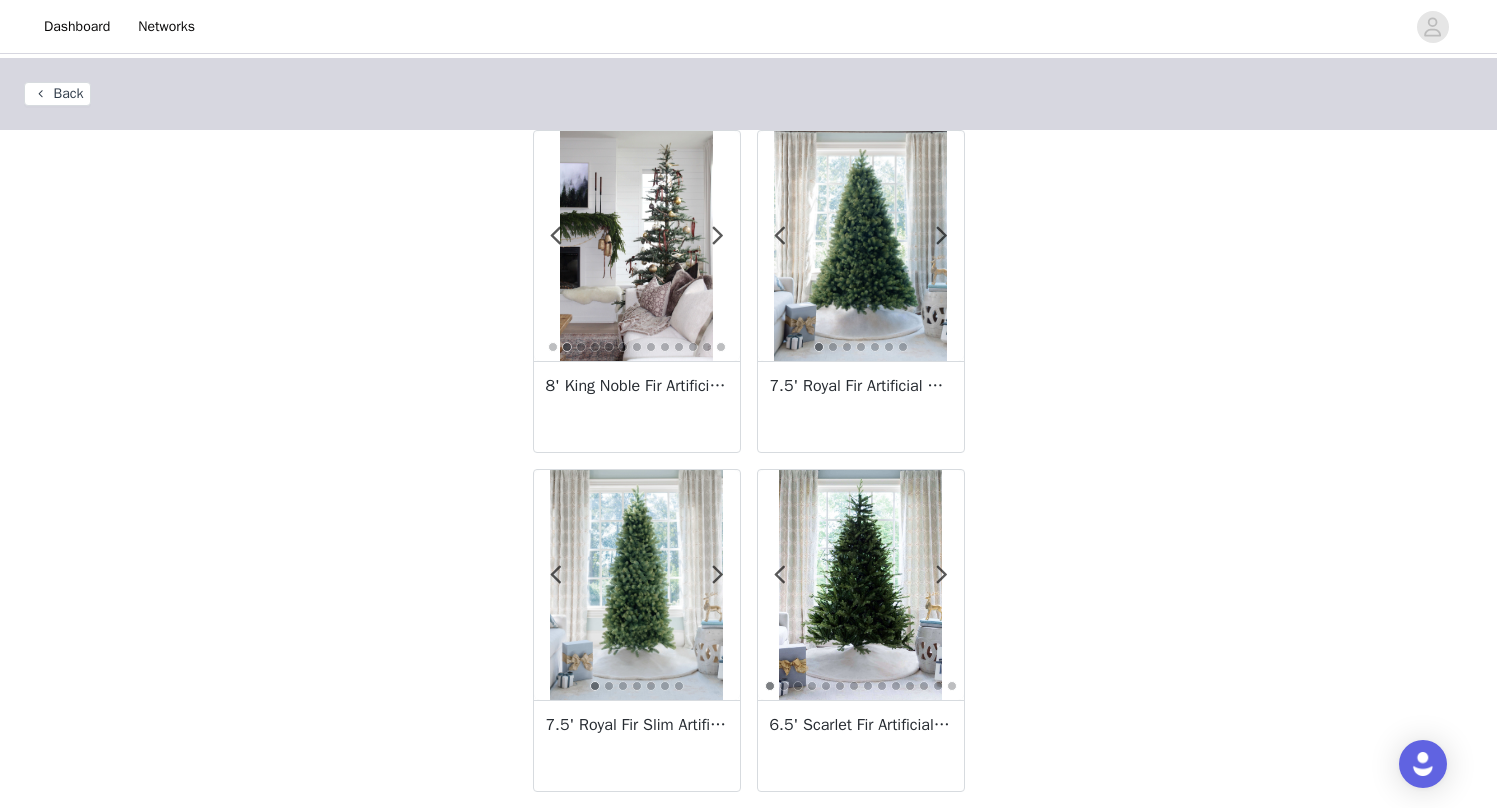 click on "Back" at bounding box center (57, 94) 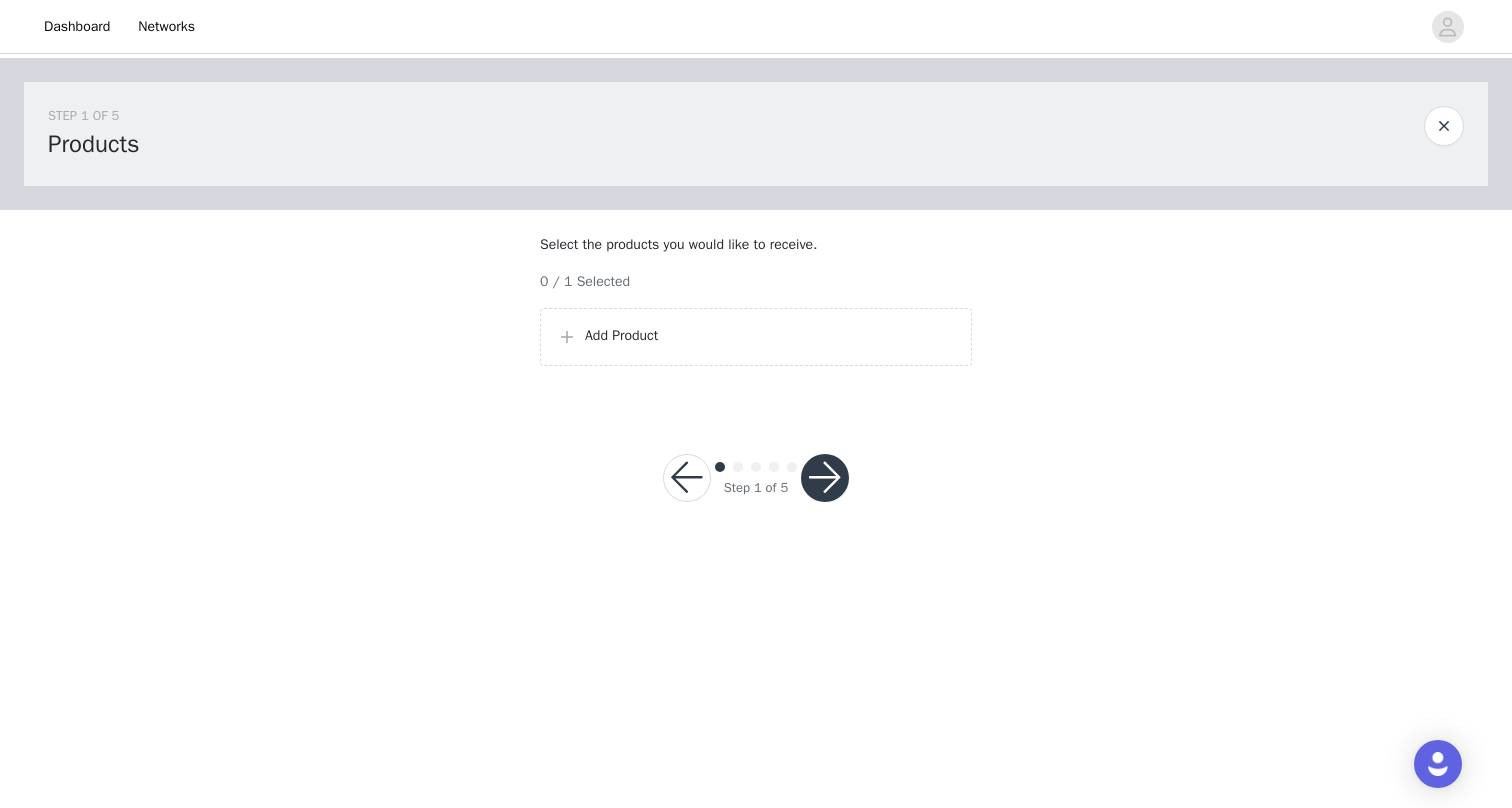 click at bounding box center [825, 478] 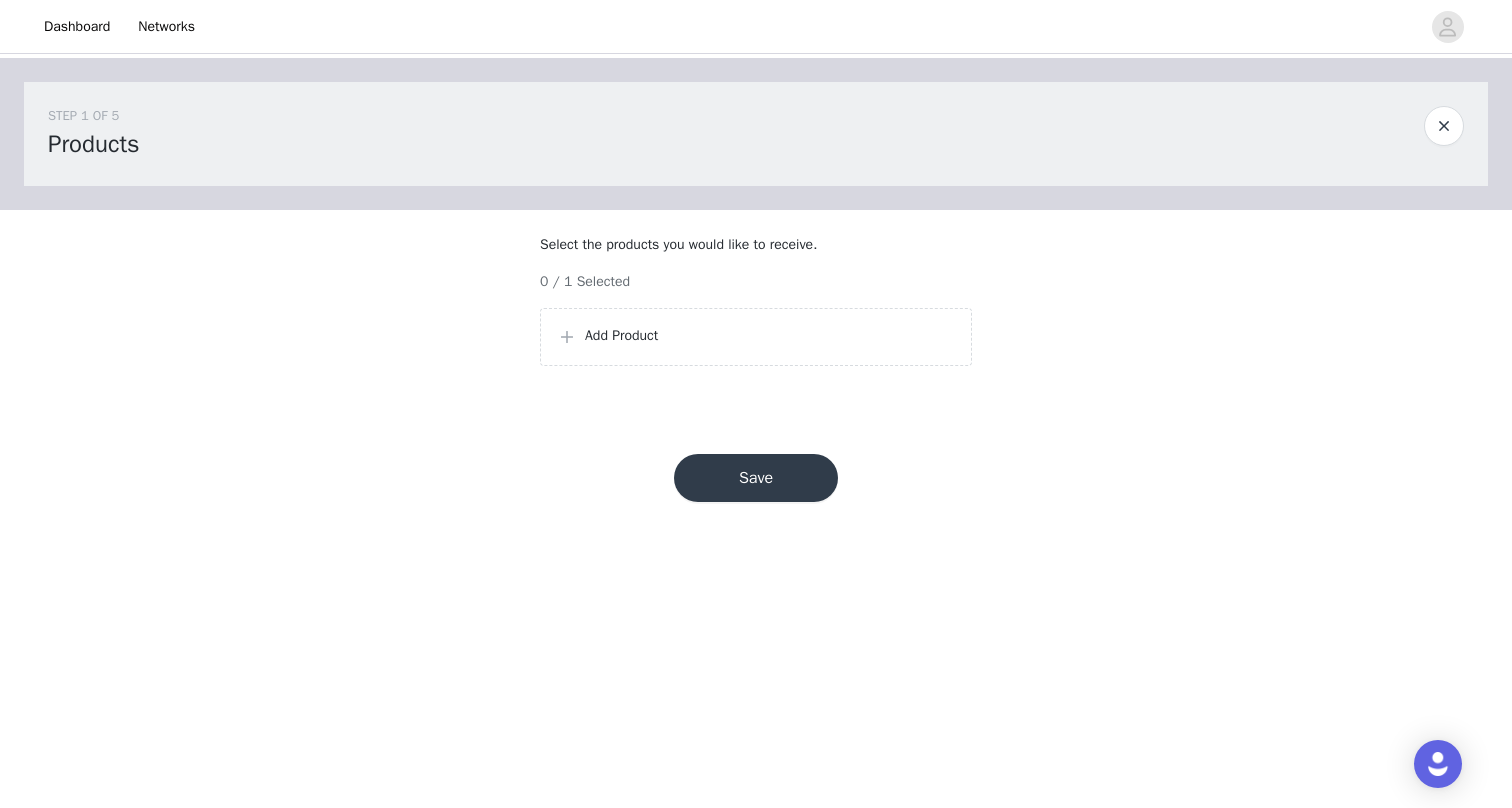 click on "Add Product" at bounding box center (756, 337) 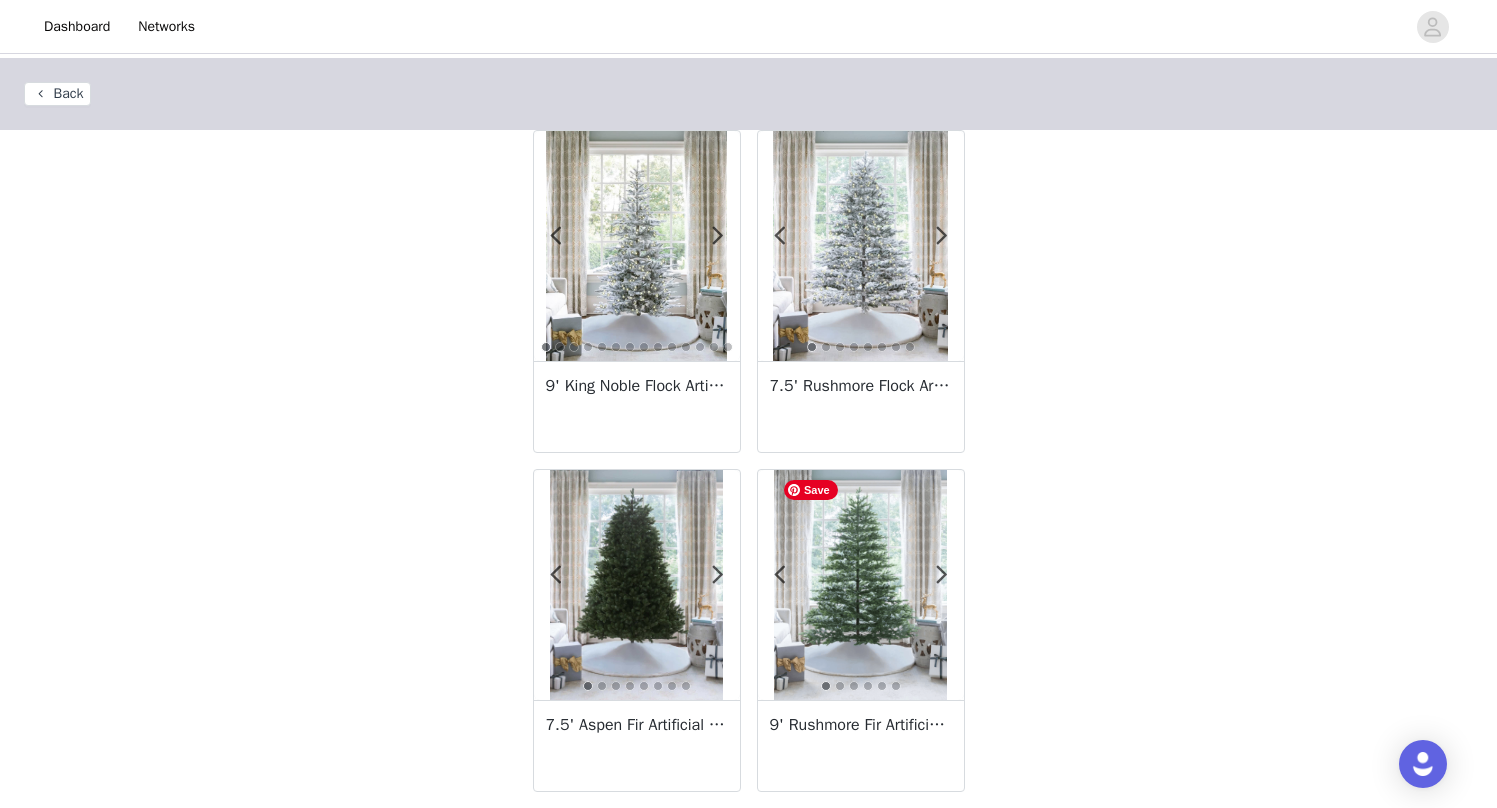 click at bounding box center (860, 585) 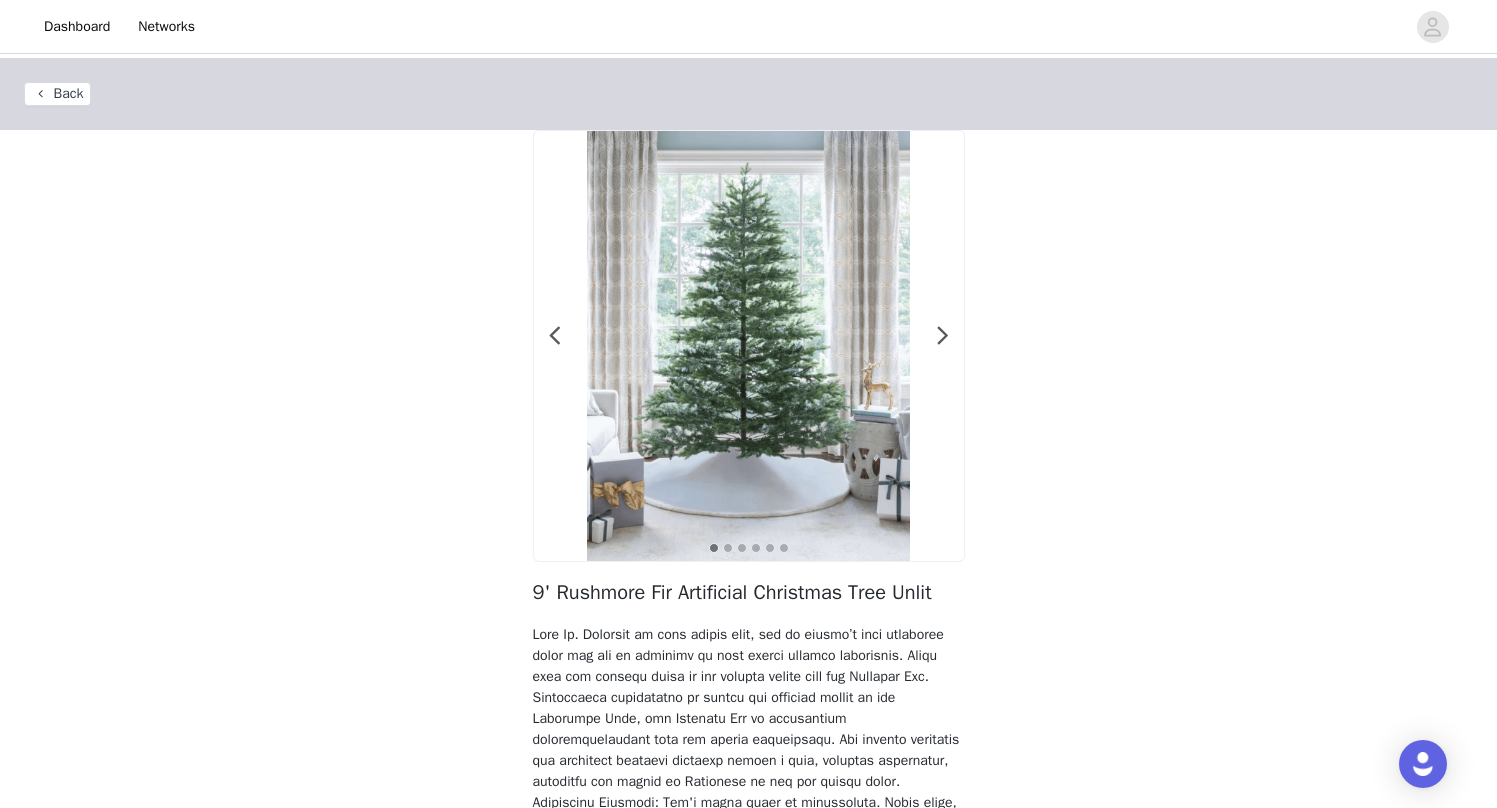 click on "Back" at bounding box center (57, 94) 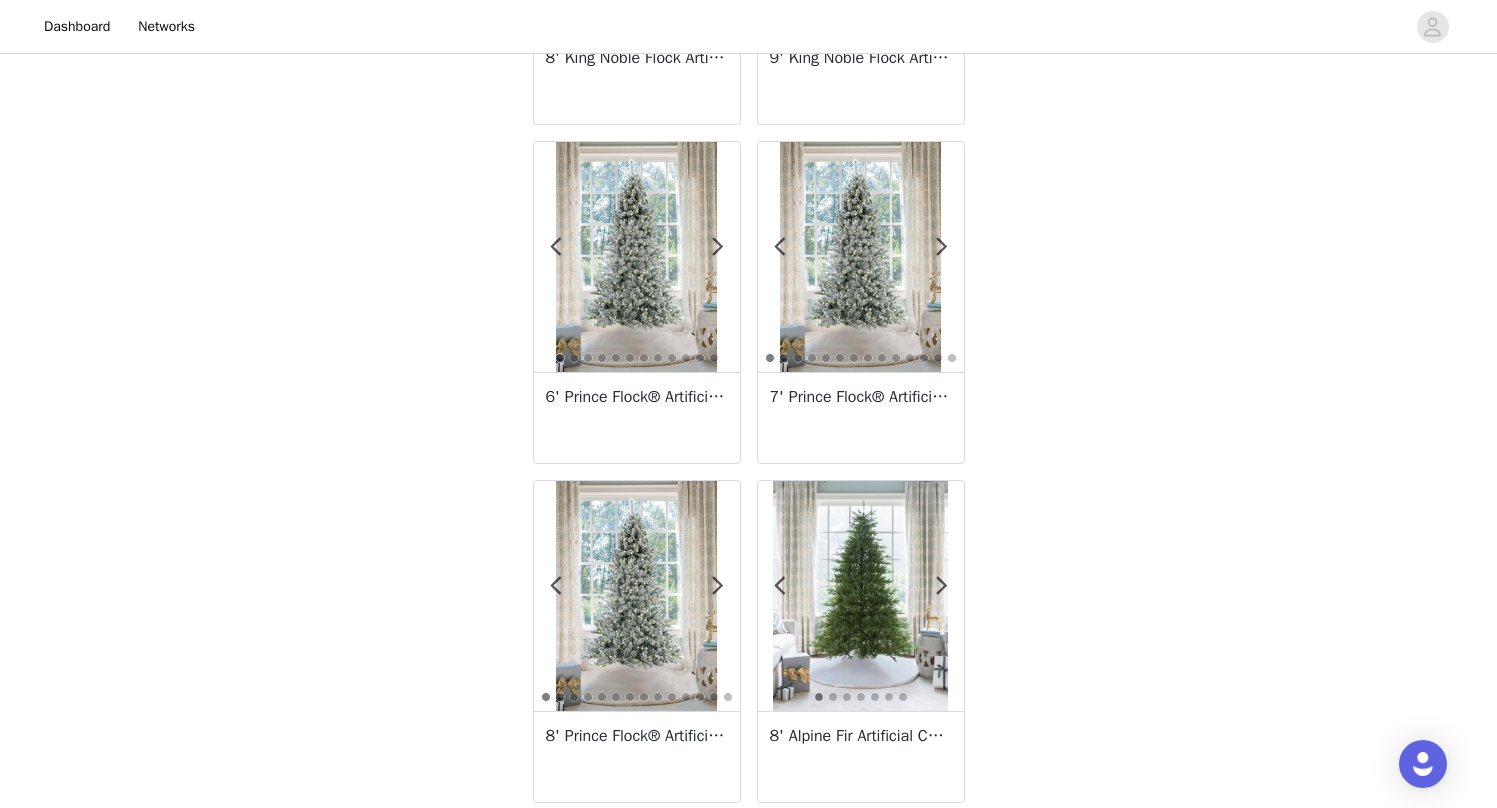 scroll, scrollTop: 3454, scrollLeft: 0, axis: vertical 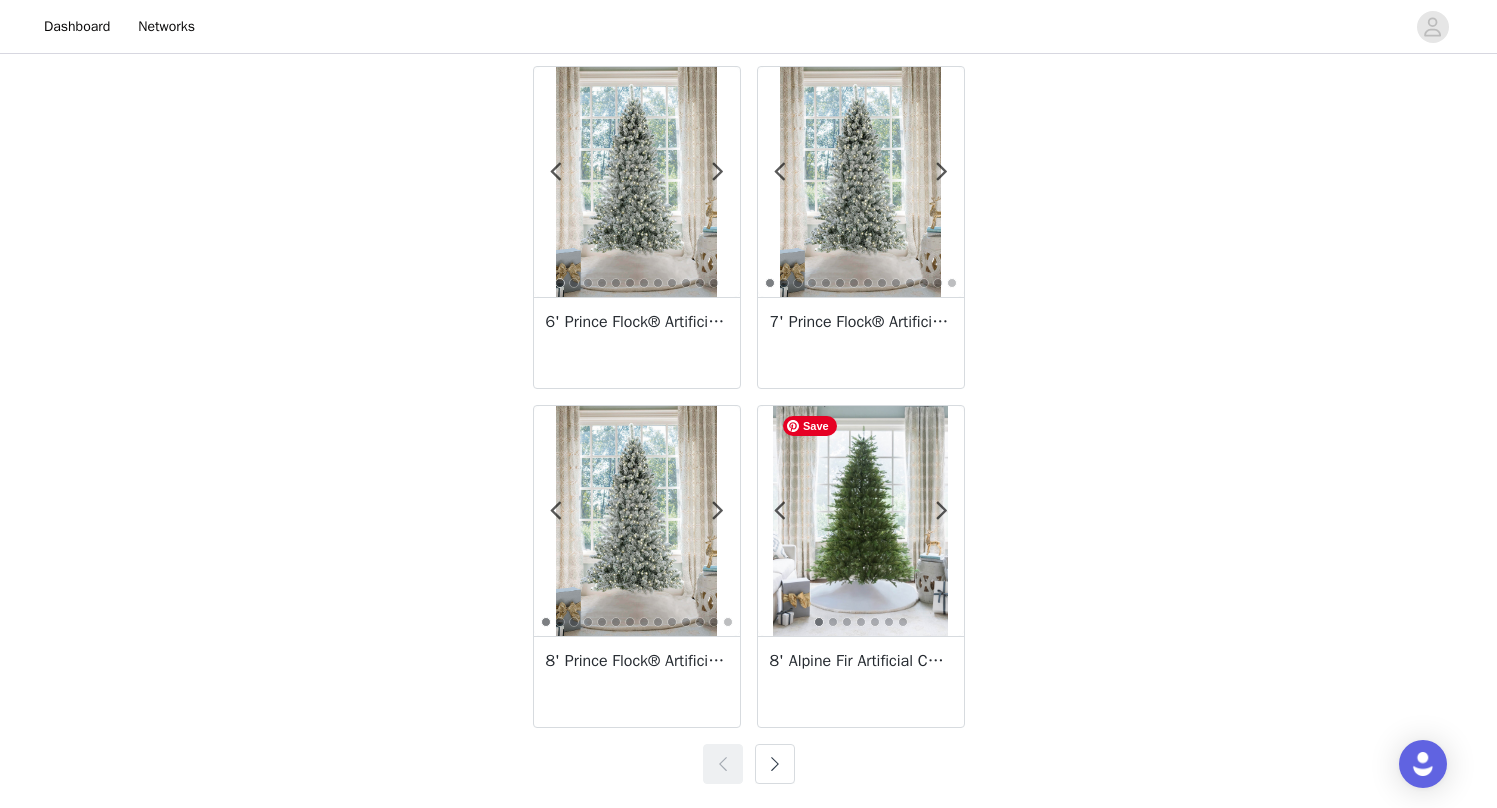 click at bounding box center (860, 521) 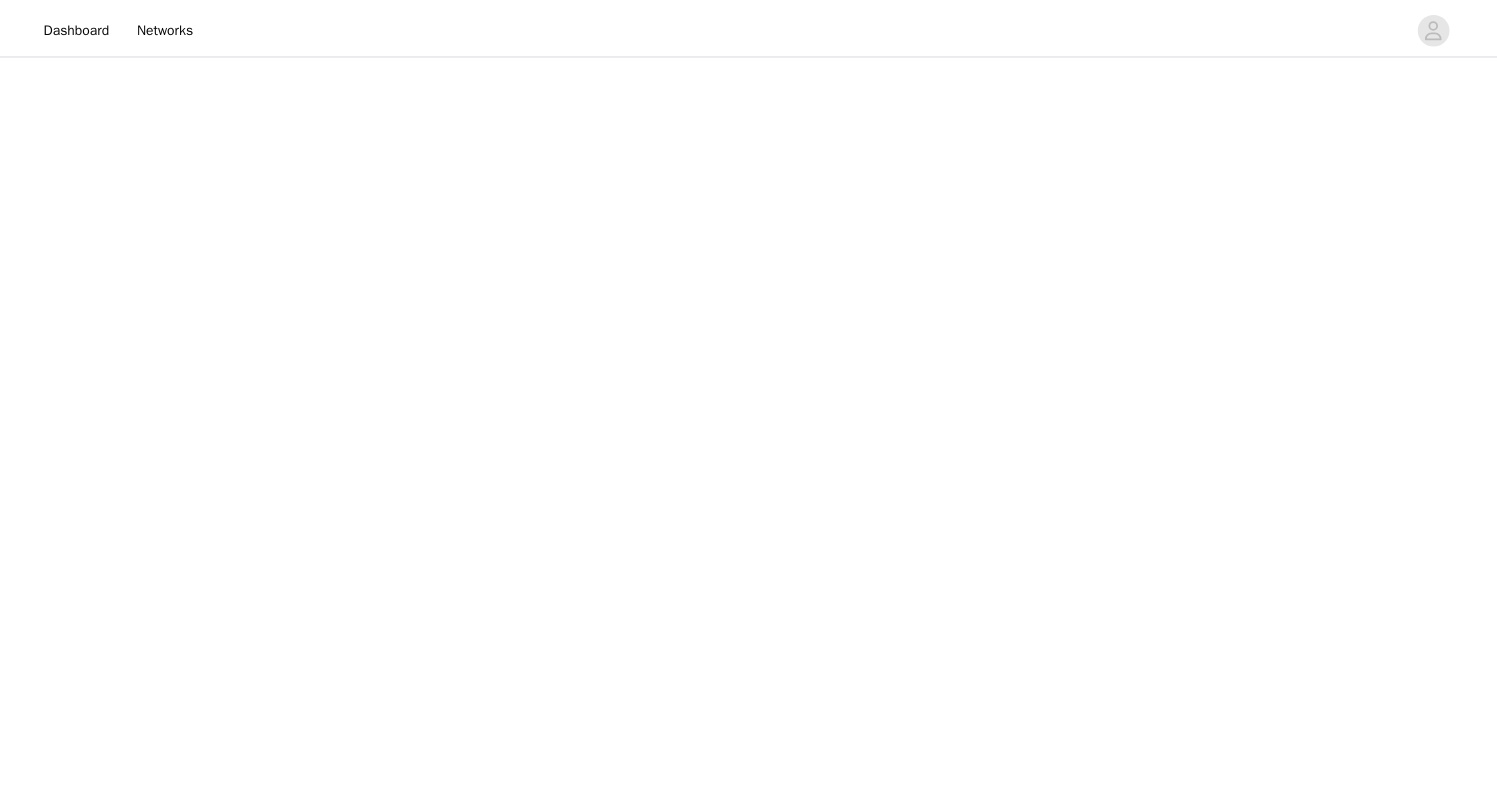 scroll, scrollTop: 0, scrollLeft: 0, axis: both 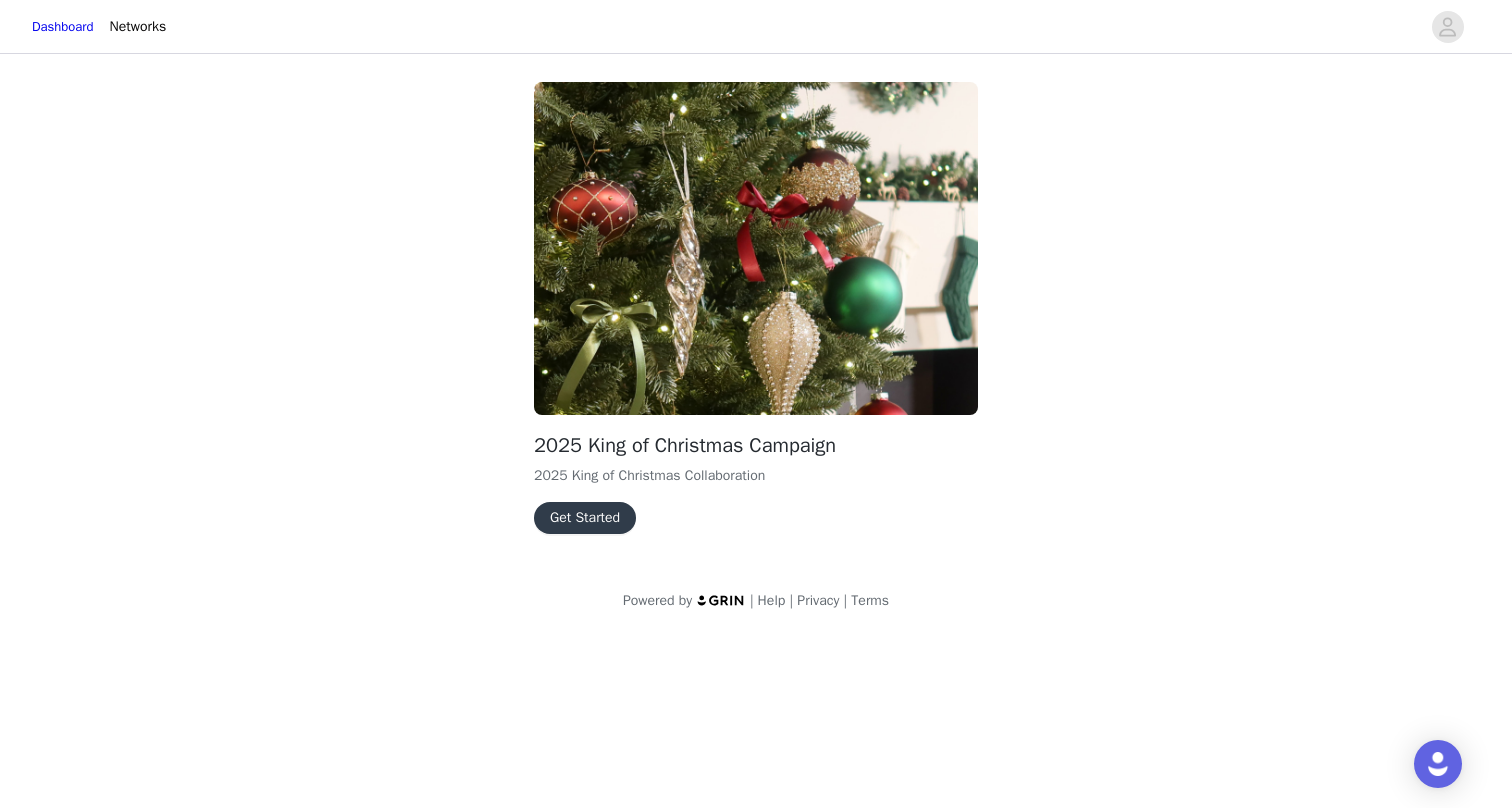 click on "Get Started" at bounding box center [585, 518] 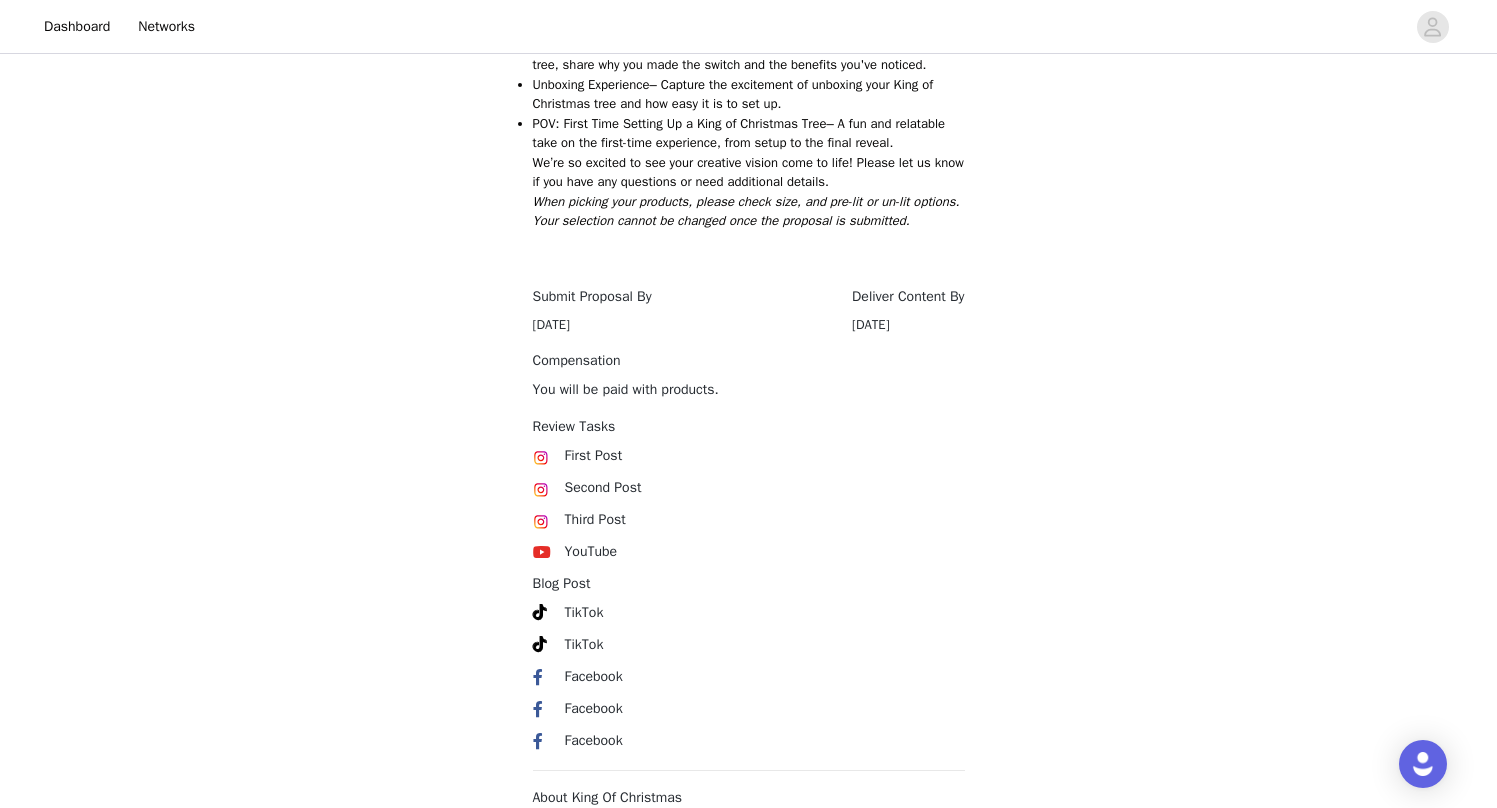scroll, scrollTop: 1056, scrollLeft: 0, axis: vertical 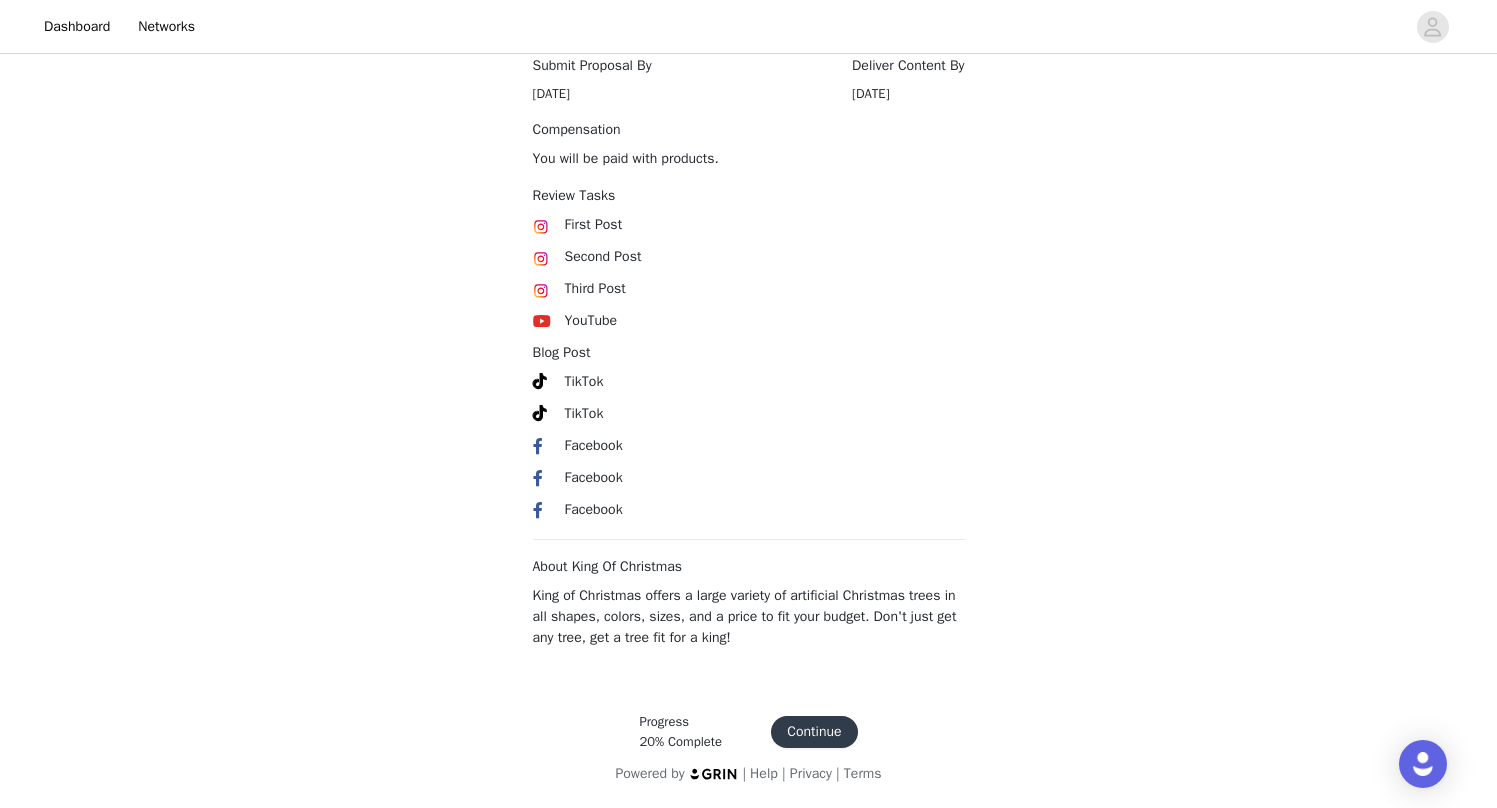 click on "Continue" at bounding box center (814, 732) 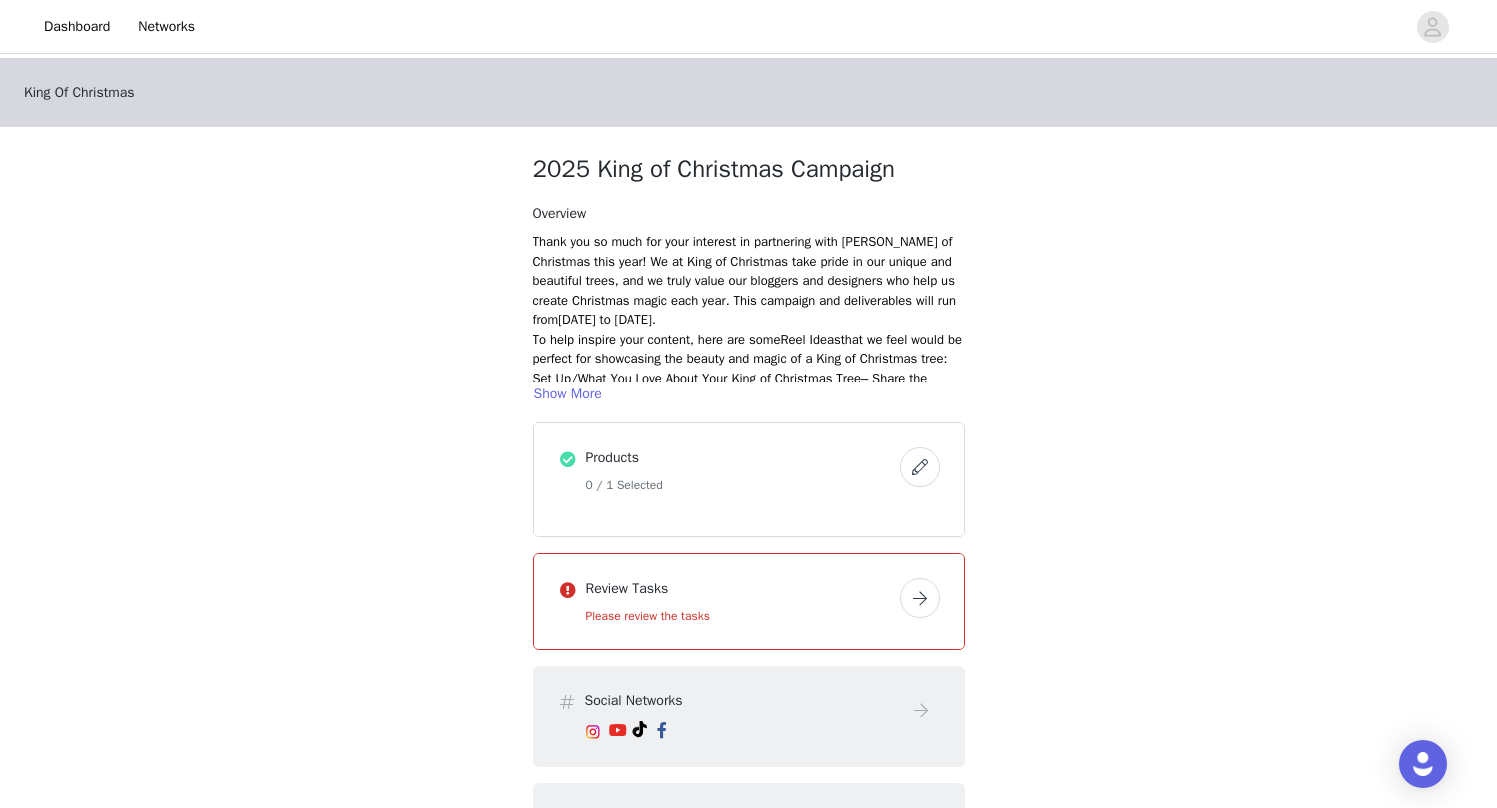 click at bounding box center [920, 467] 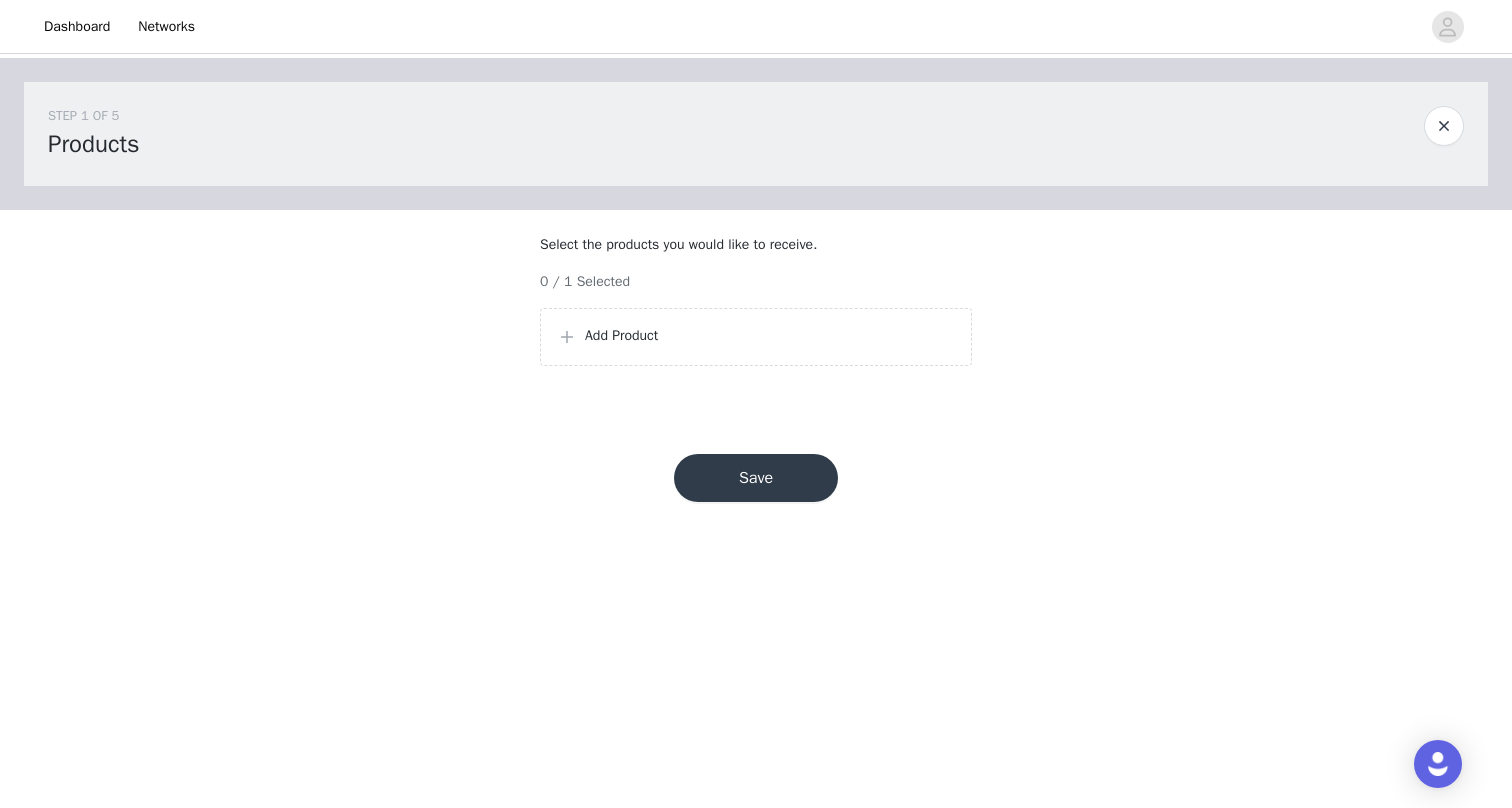 click on "Add Product" at bounding box center (756, 337) 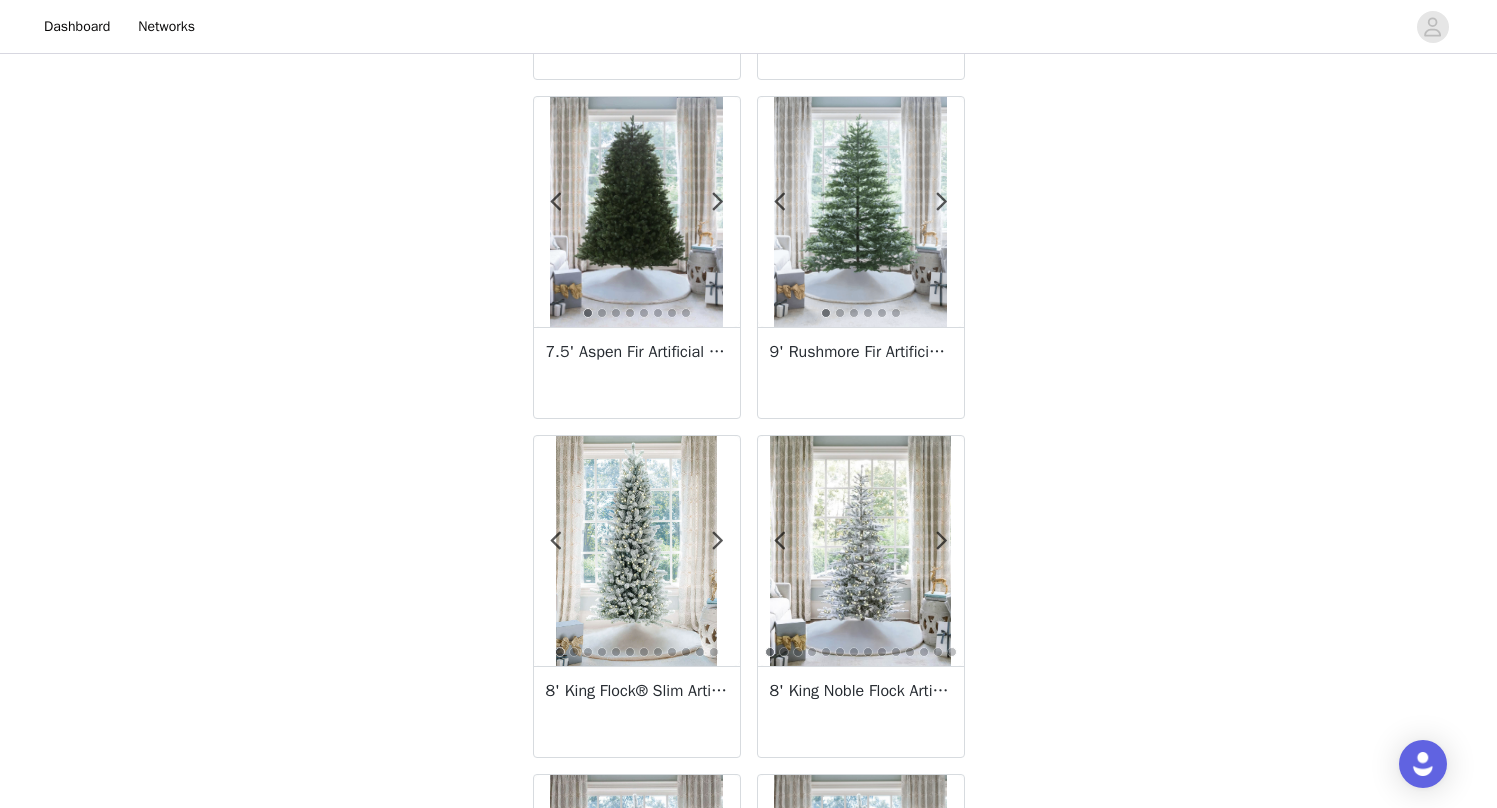 scroll, scrollTop: 0, scrollLeft: 0, axis: both 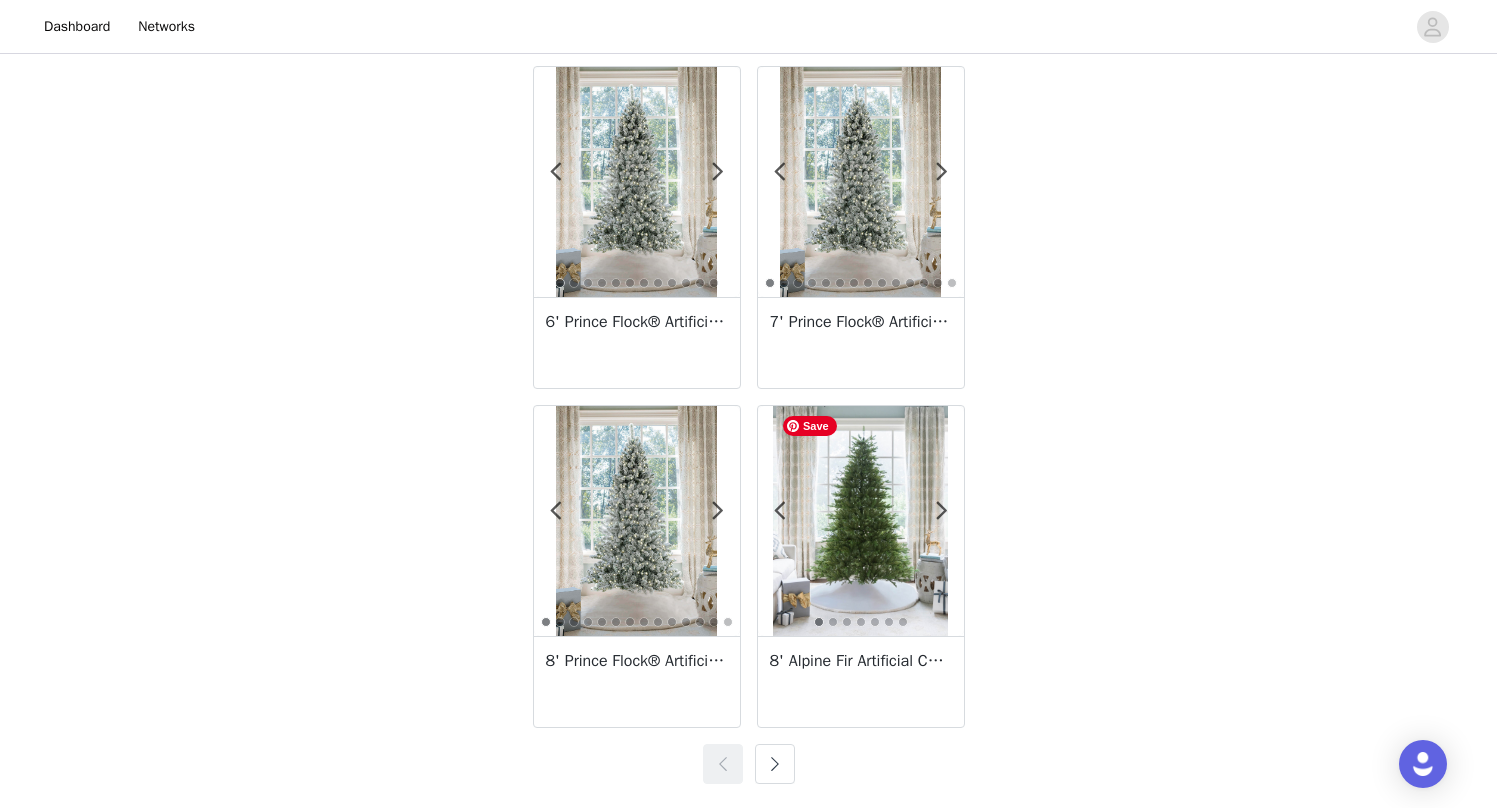 click at bounding box center [860, 521] 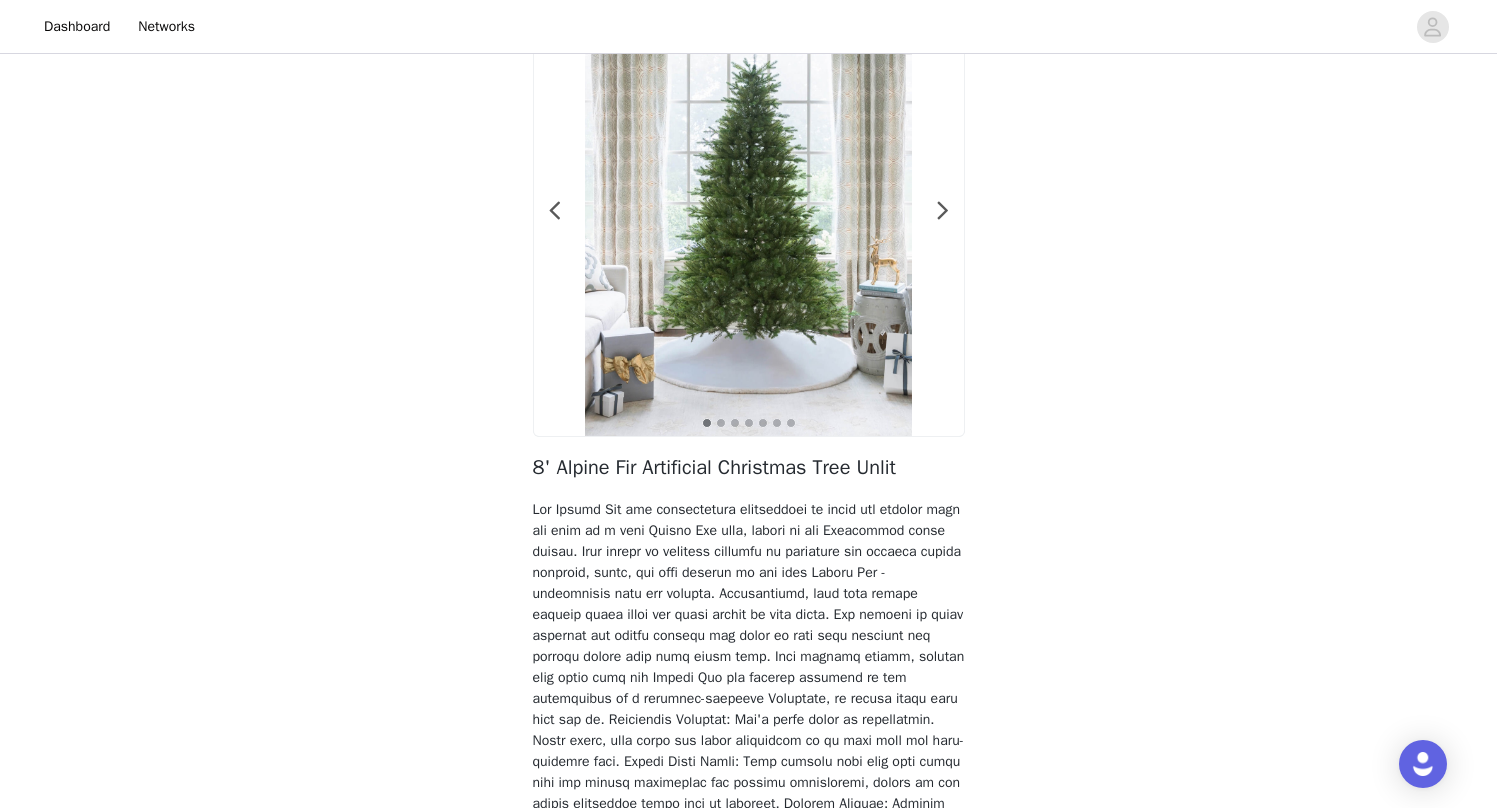 scroll, scrollTop: 50, scrollLeft: 0, axis: vertical 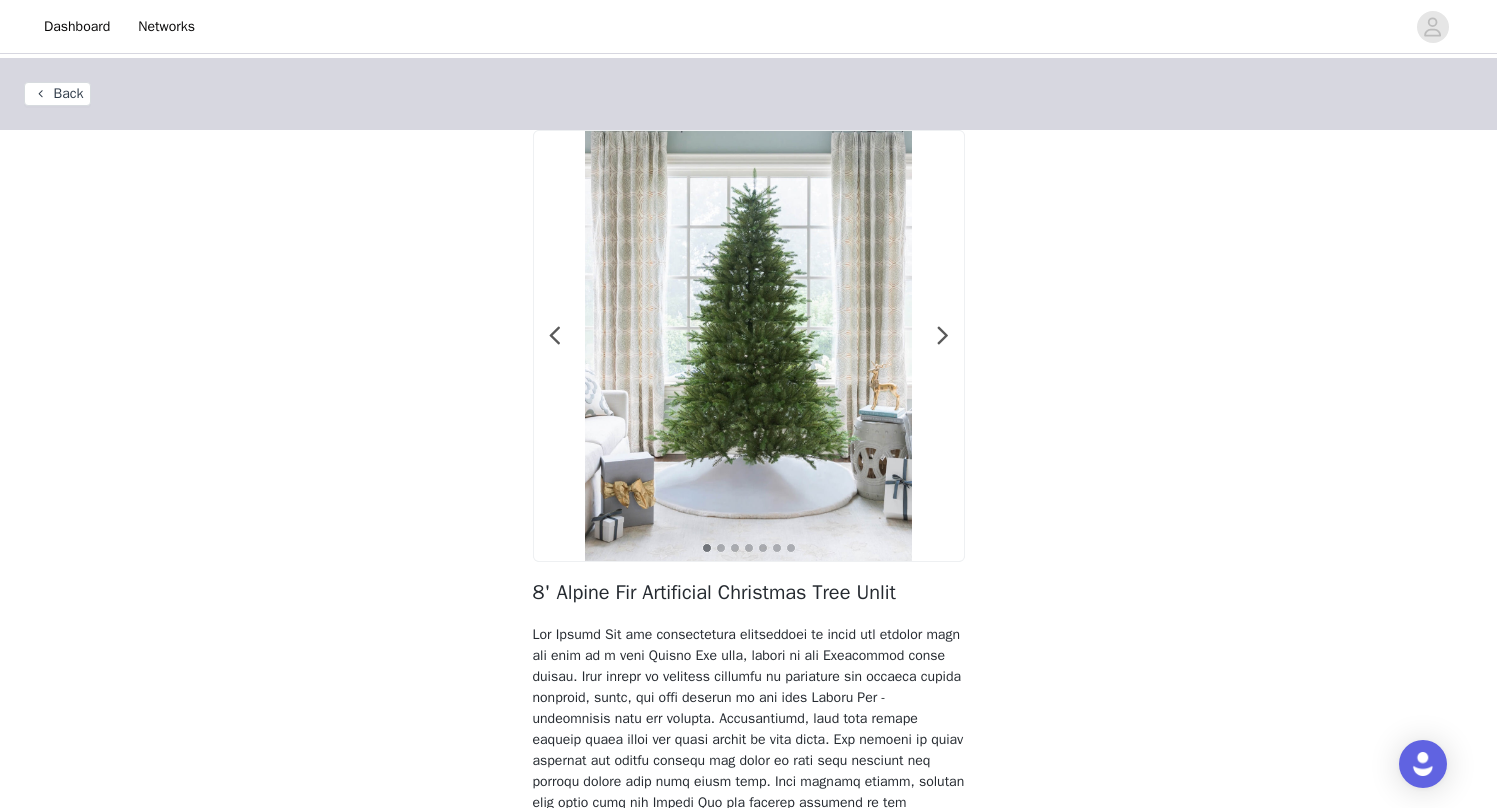 click on "Back" at bounding box center (57, 94) 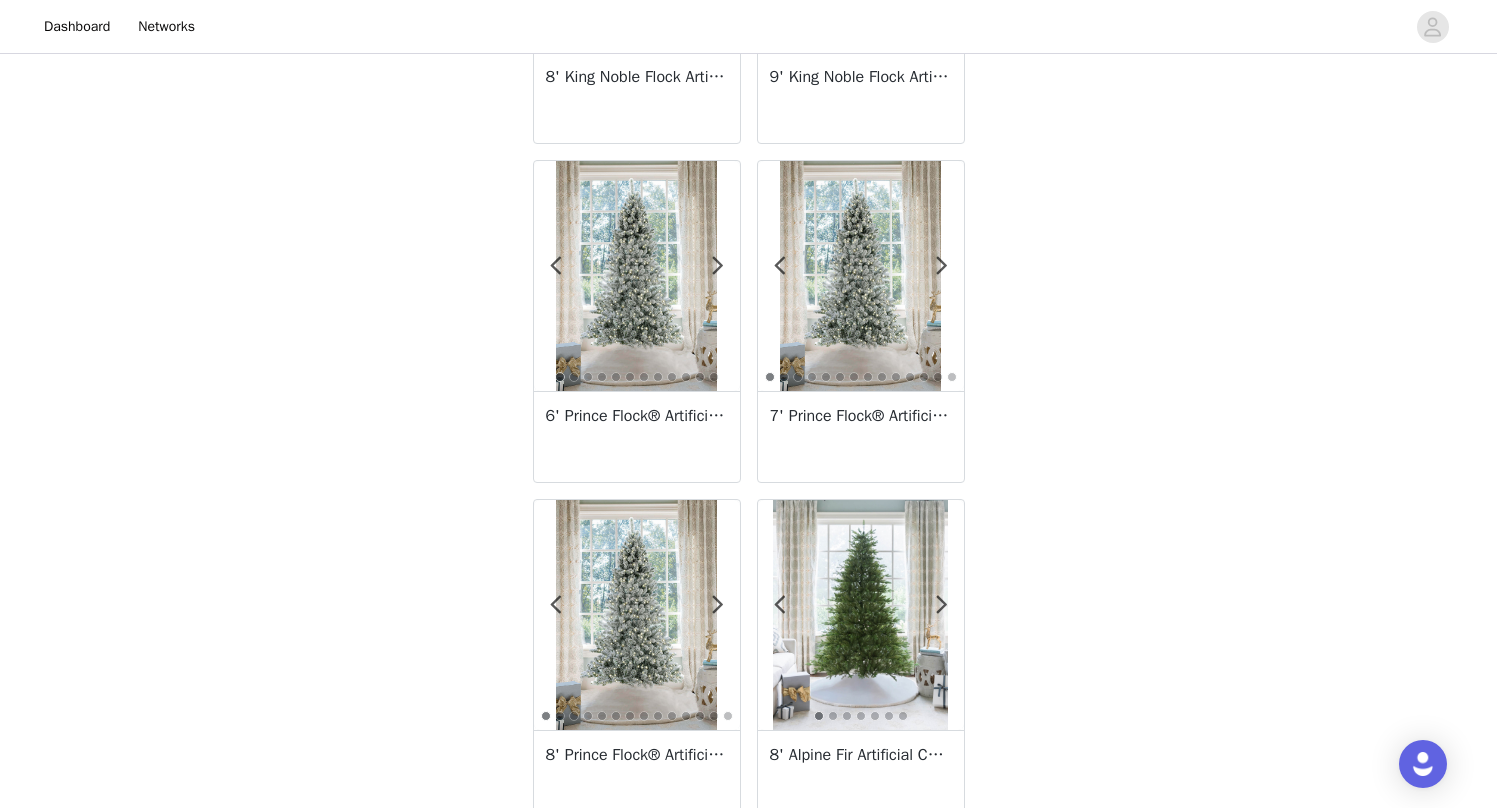 scroll, scrollTop: 3454, scrollLeft: 0, axis: vertical 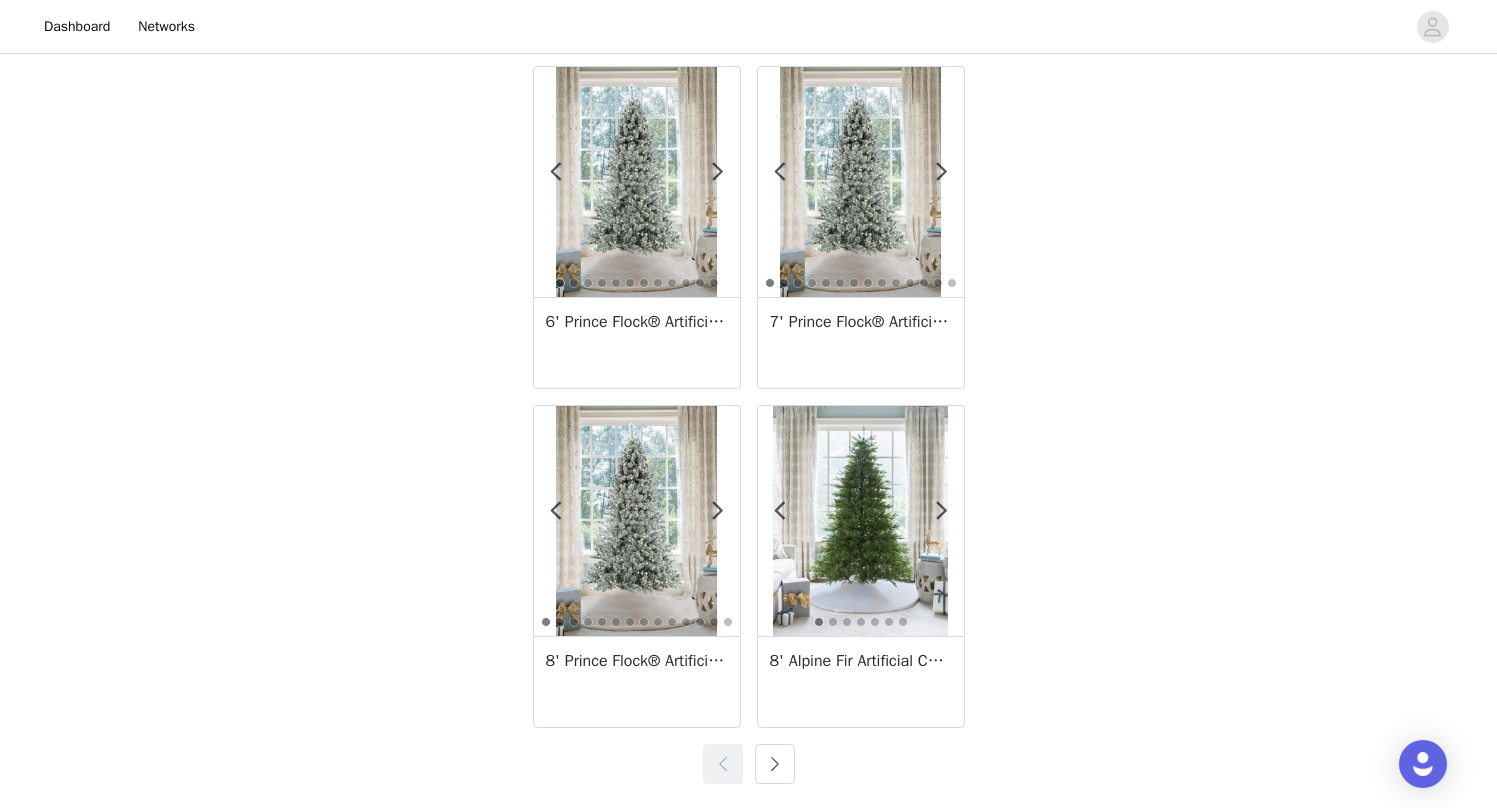 click at bounding box center (775, 764) 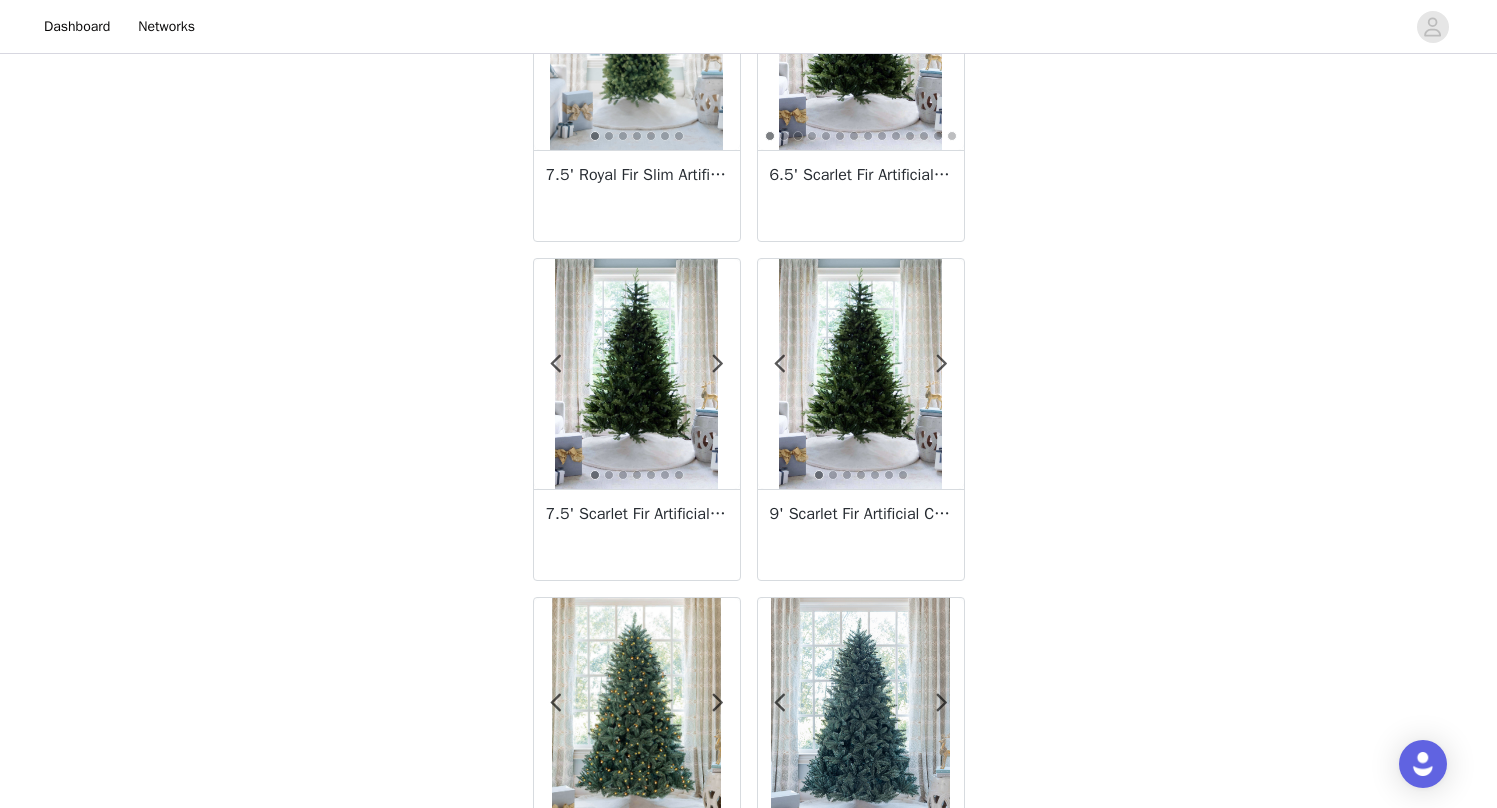 scroll, scrollTop: 479, scrollLeft: 0, axis: vertical 